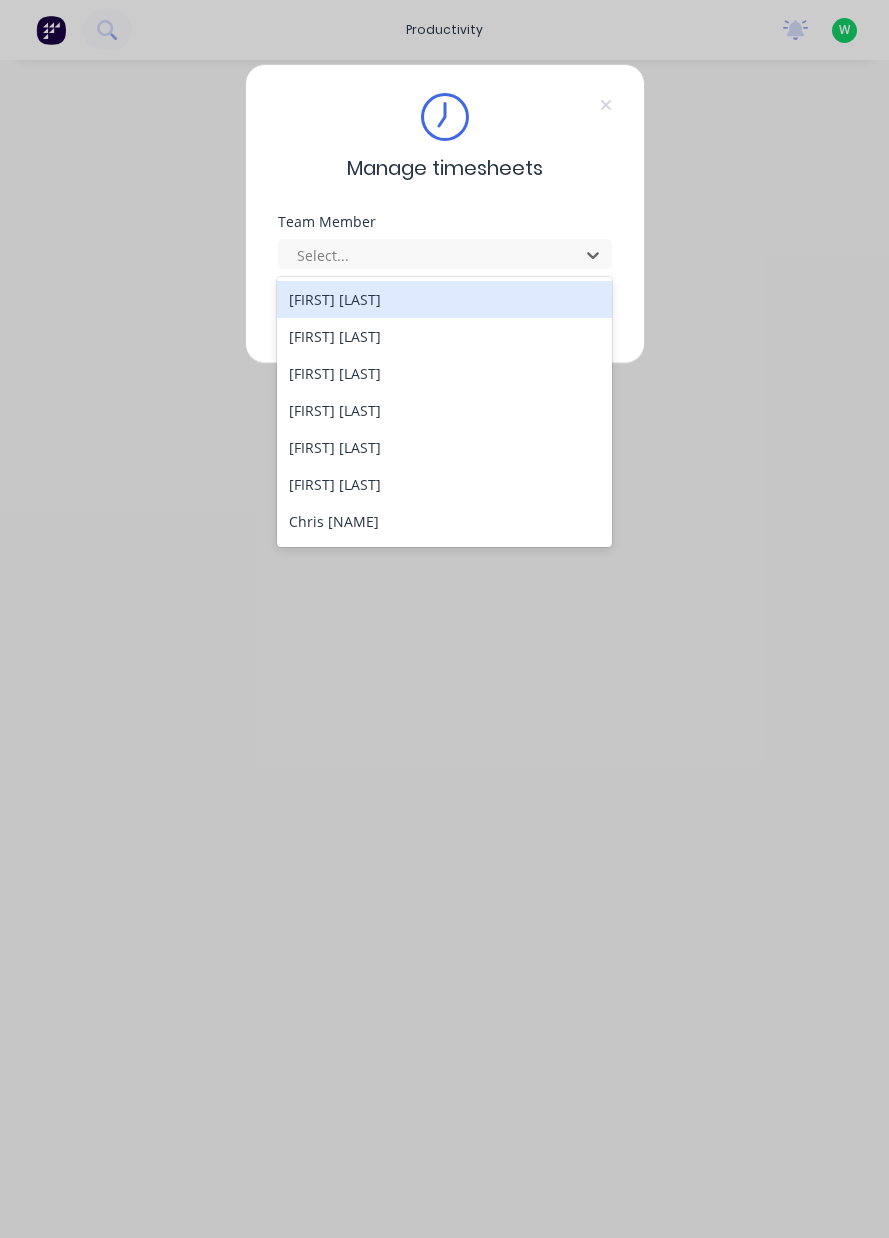 scroll, scrollTop: 0, scrollLeft: 0, axis: both 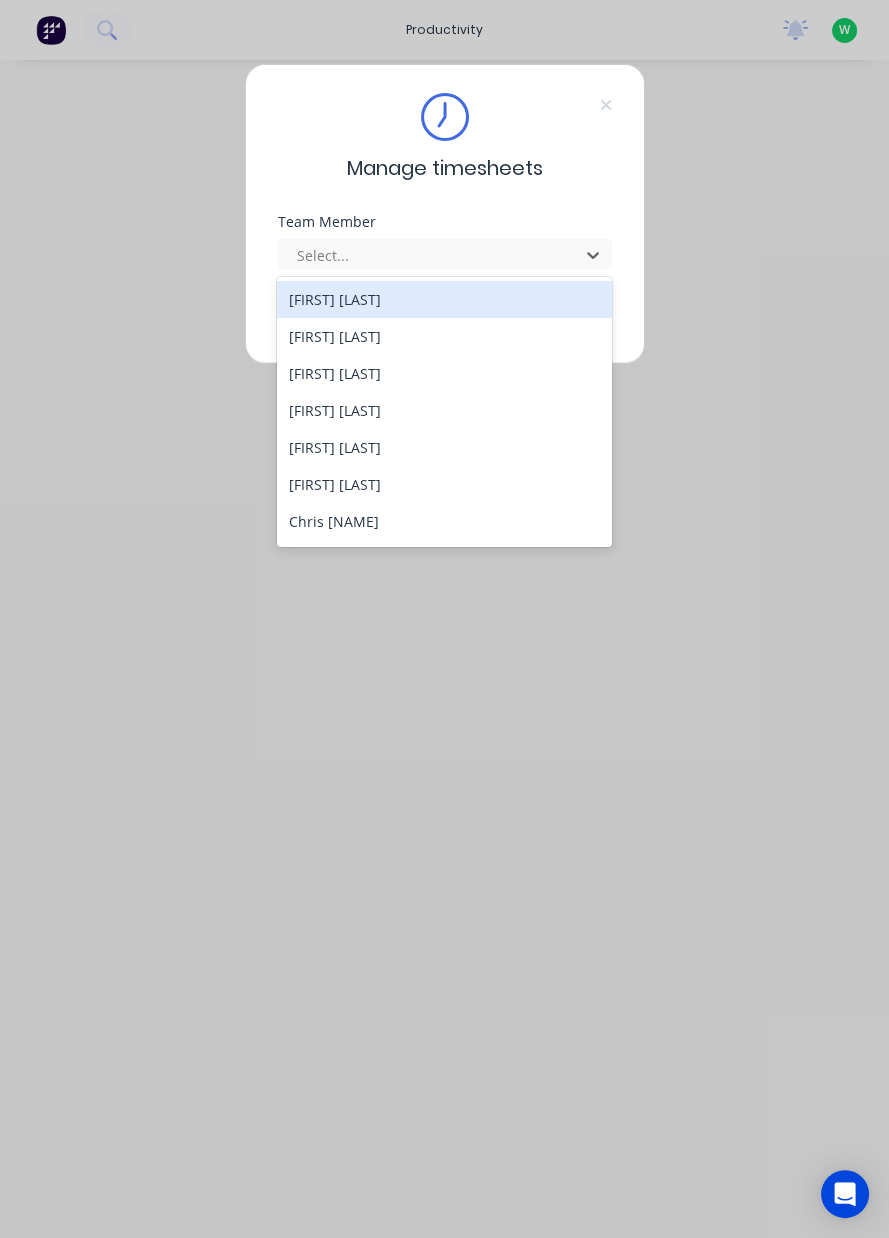 click on "[FIRST] [LAST]" at bounding box center [444, 484] 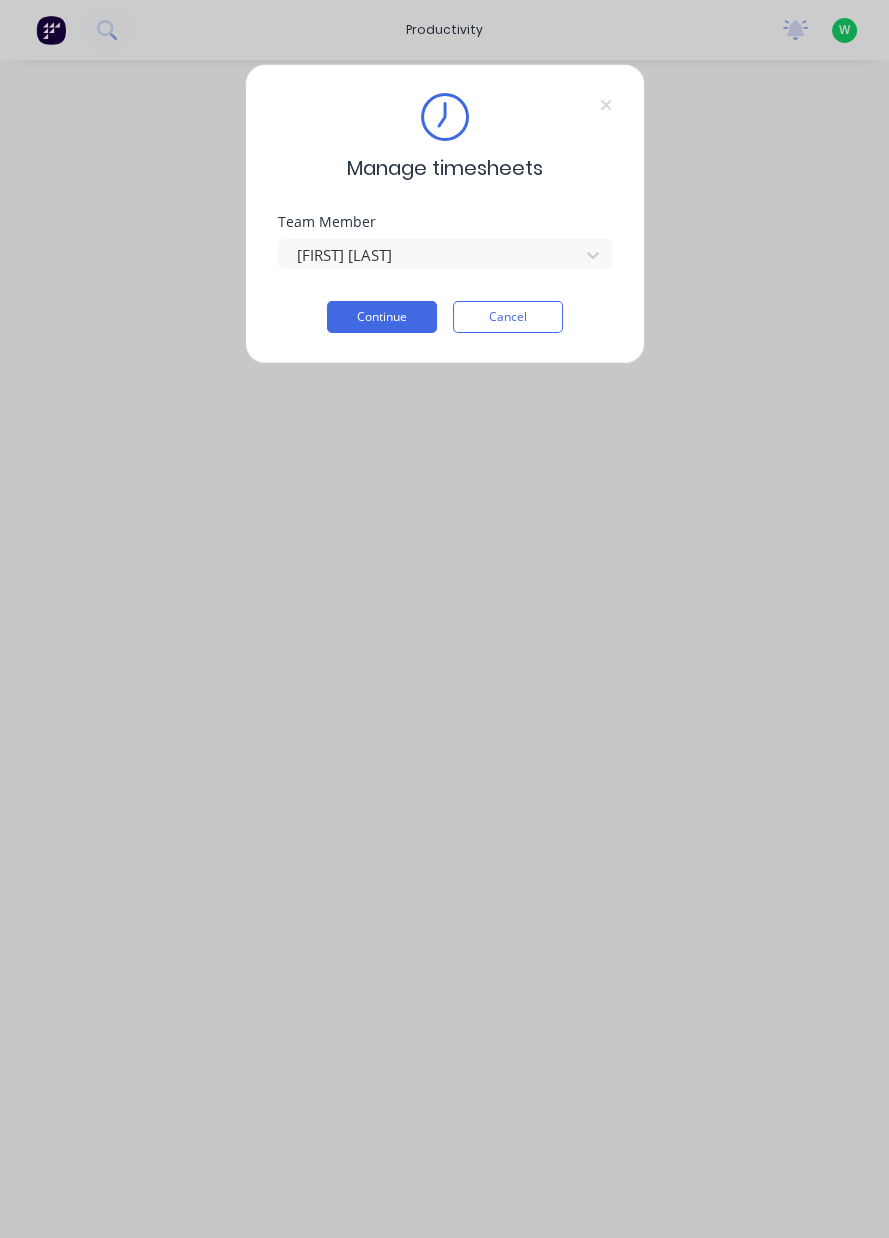 click on "Continue" at bounding box center [382, 317] 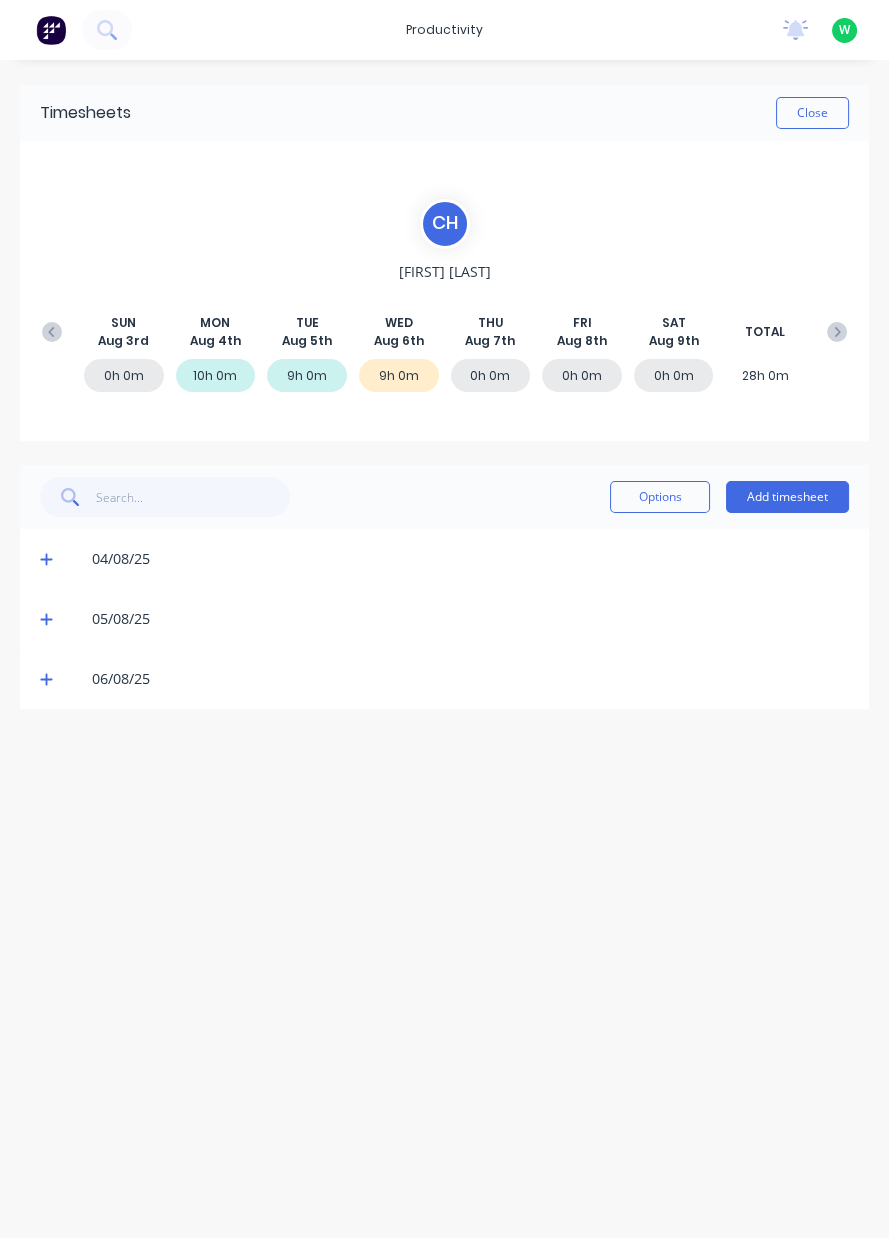 click on "Add timesheet" at bounding box center (787, 497) 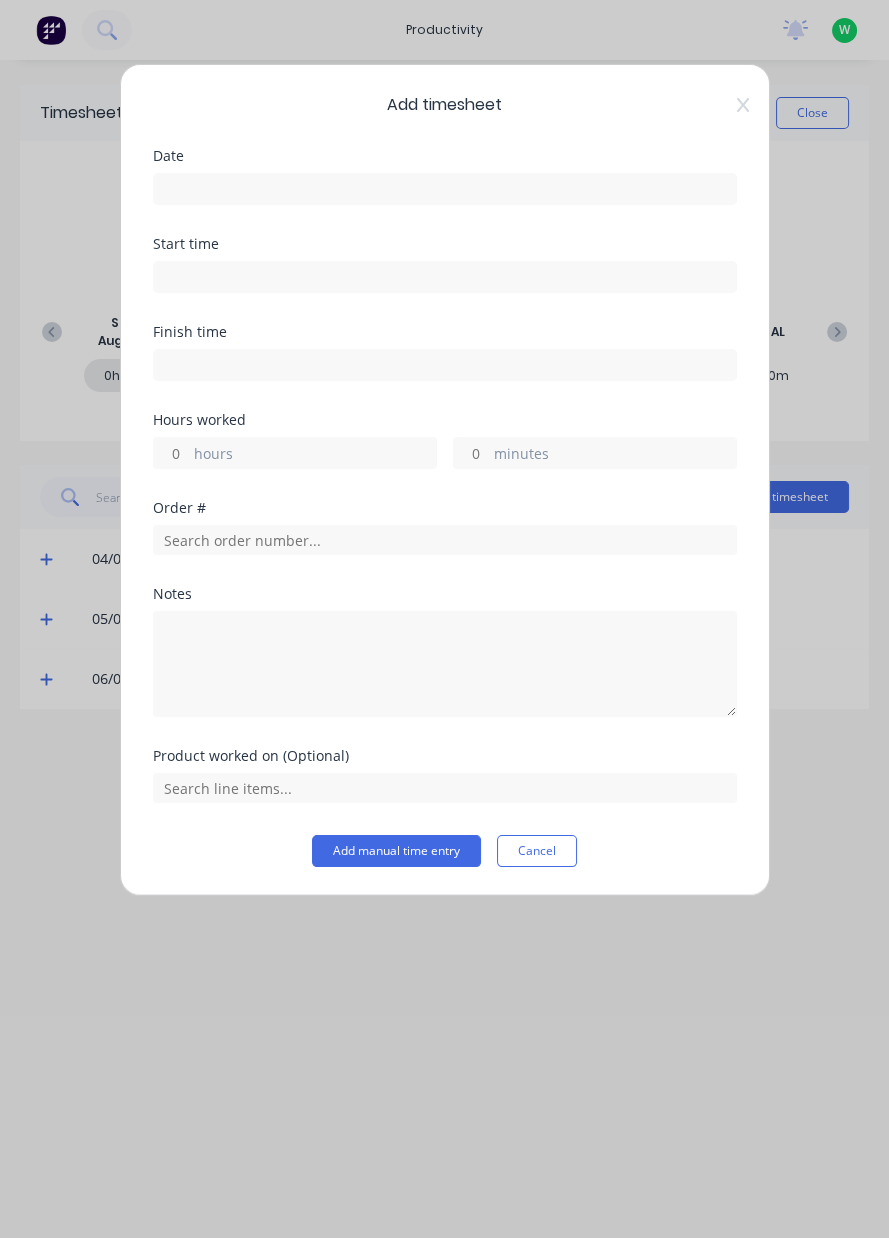 click 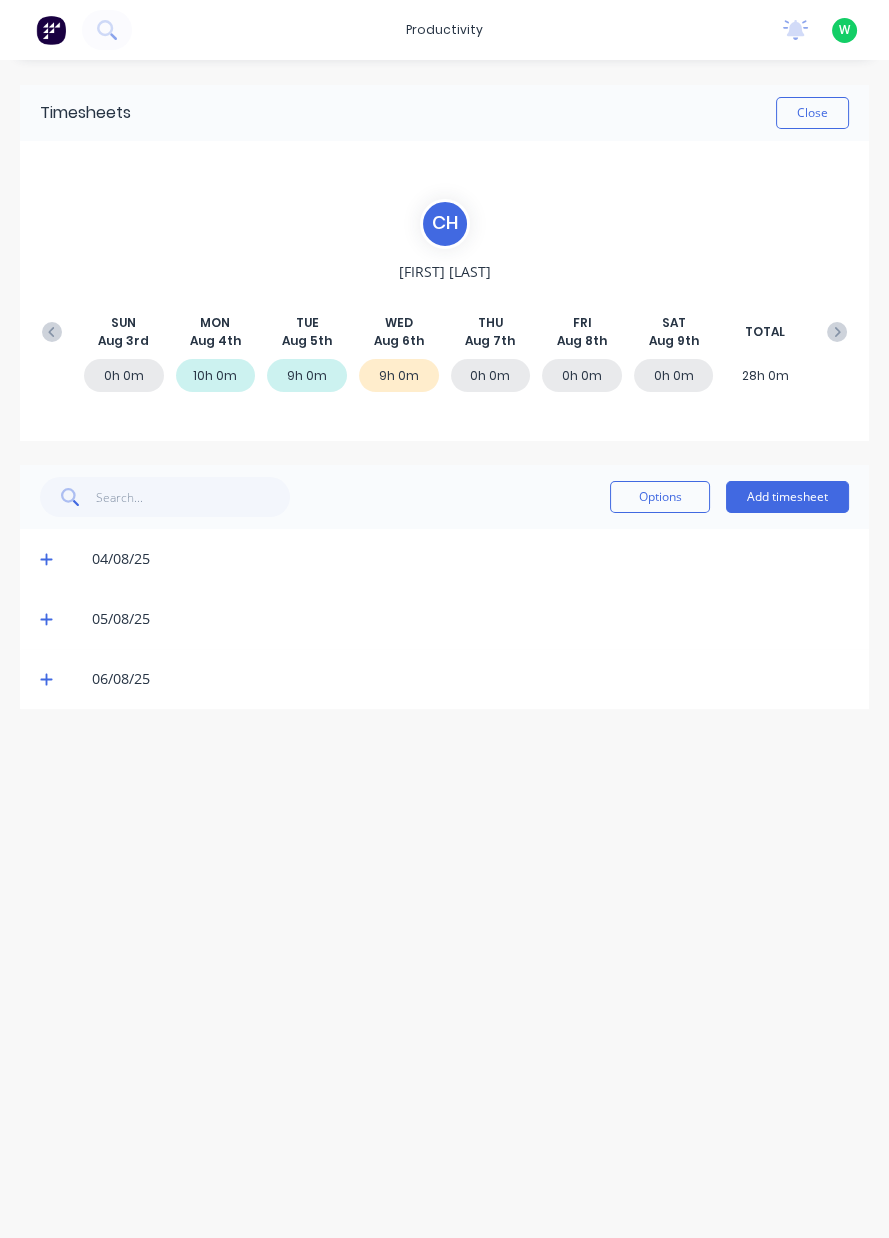 click 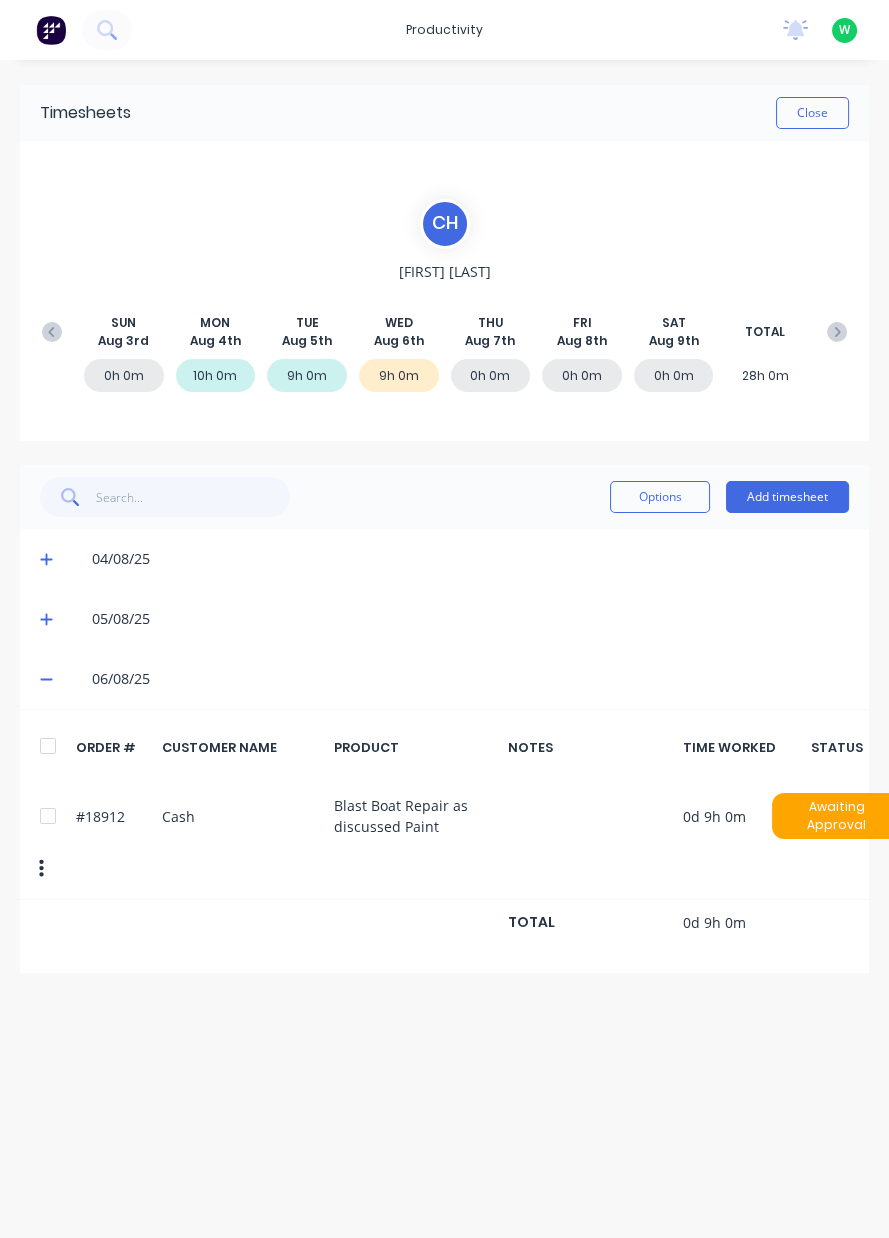 click on "Add timesheet" at bounding box center [787, 497] 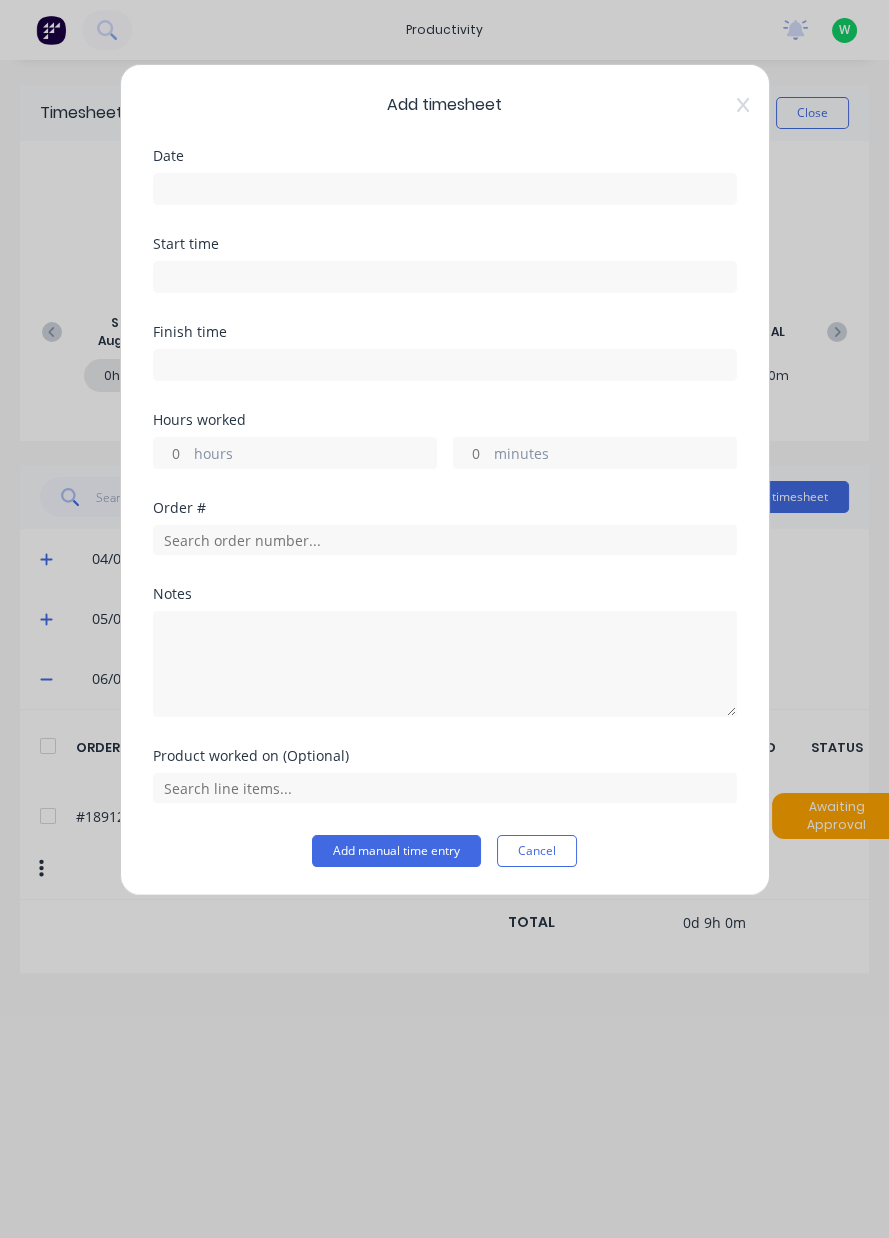 click at bounding box center (445, 189) 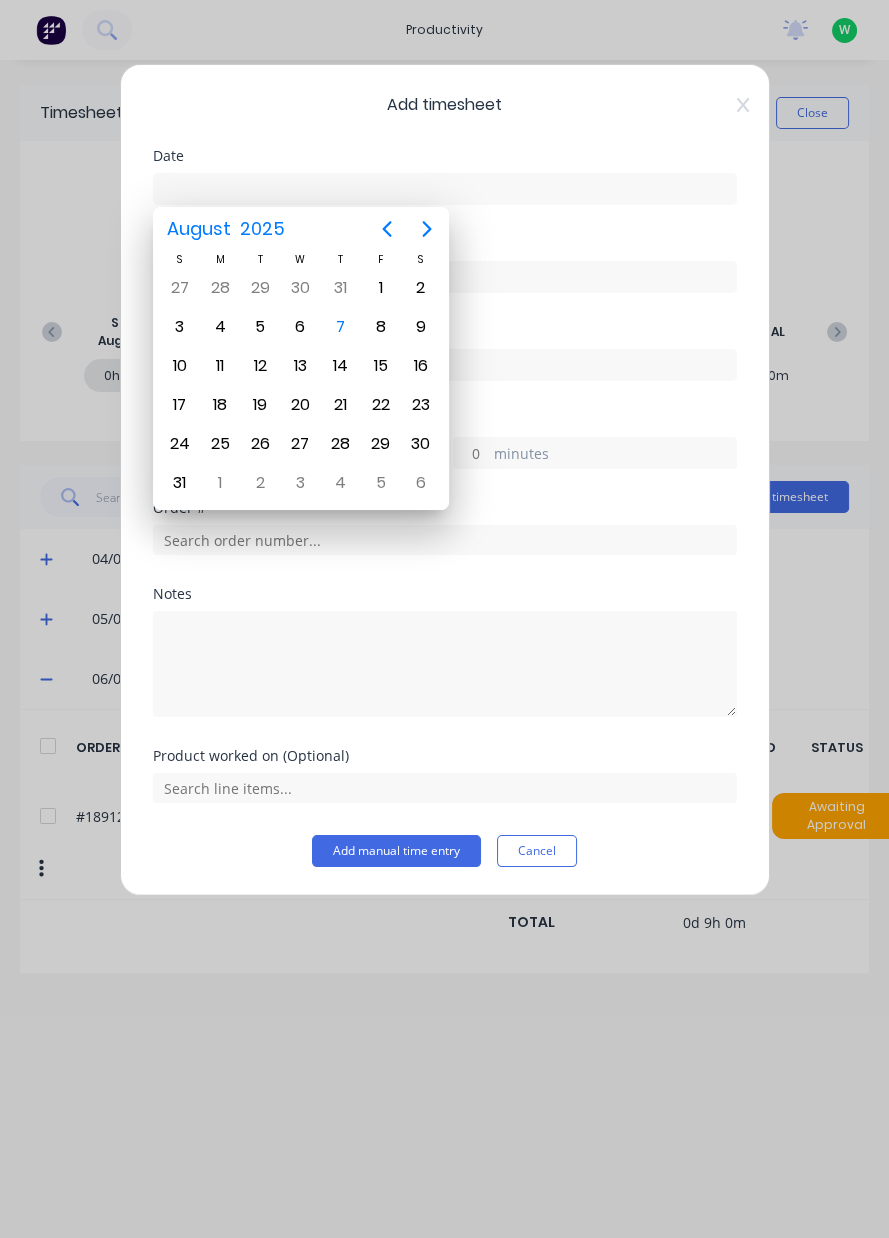click on "7" at bounding box center [341, 327] 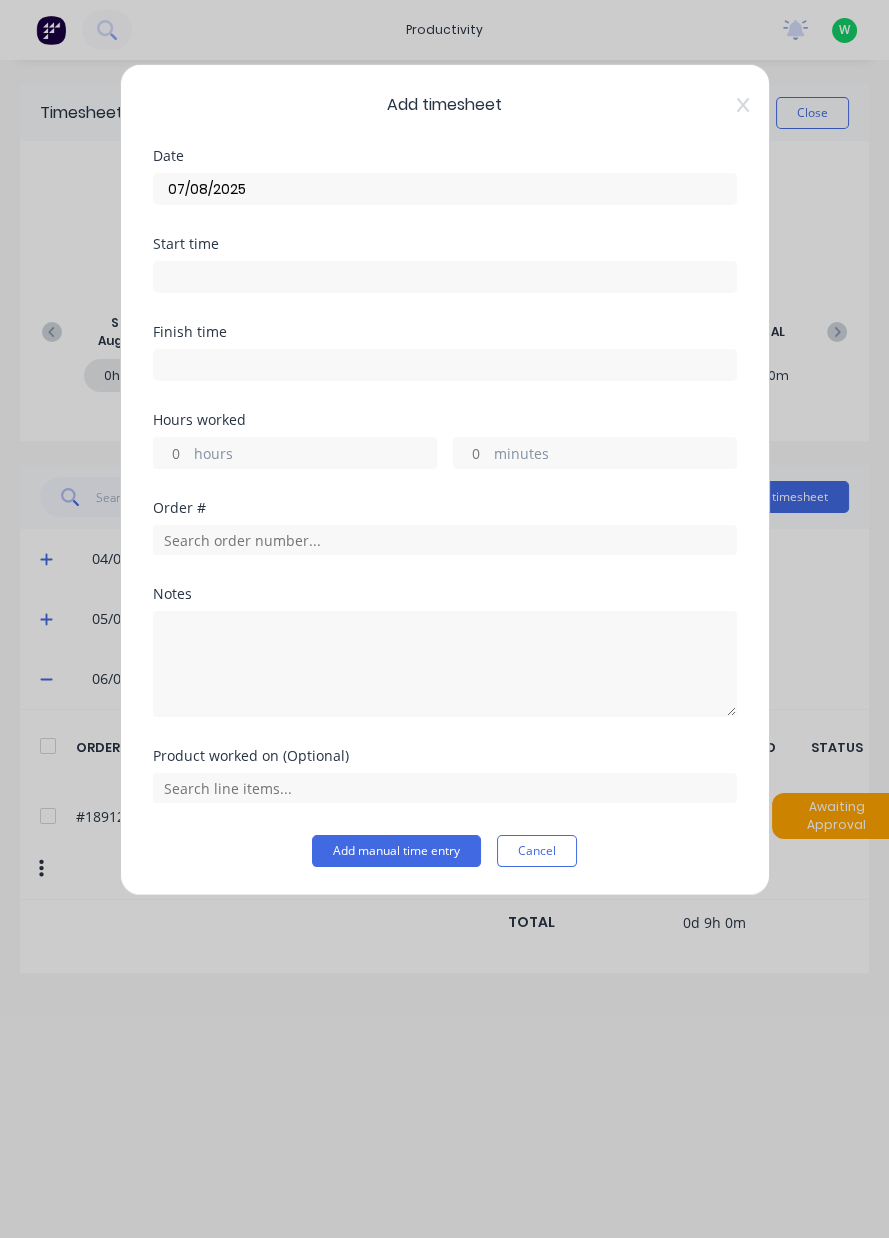 click on "hours" at bounding box center (315, 455) 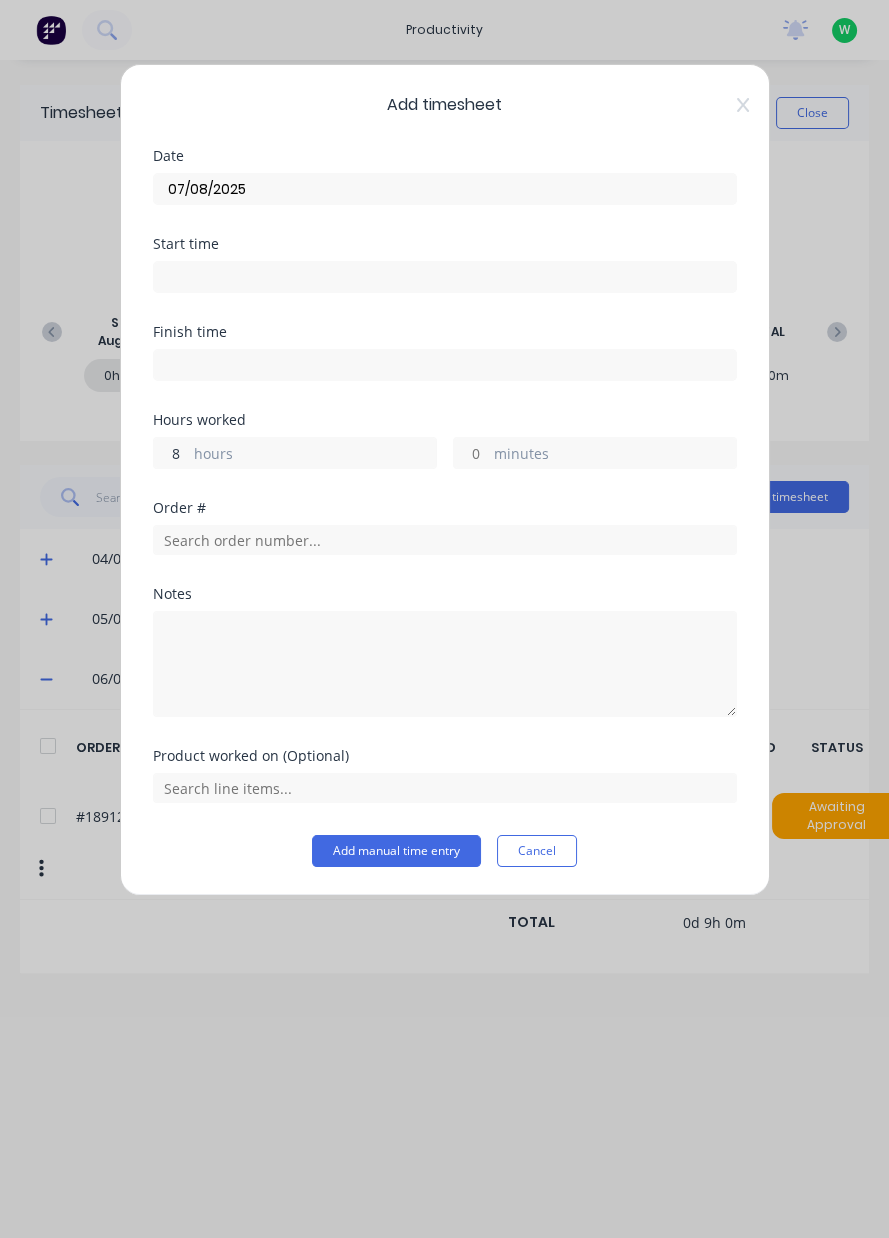 type on "8" 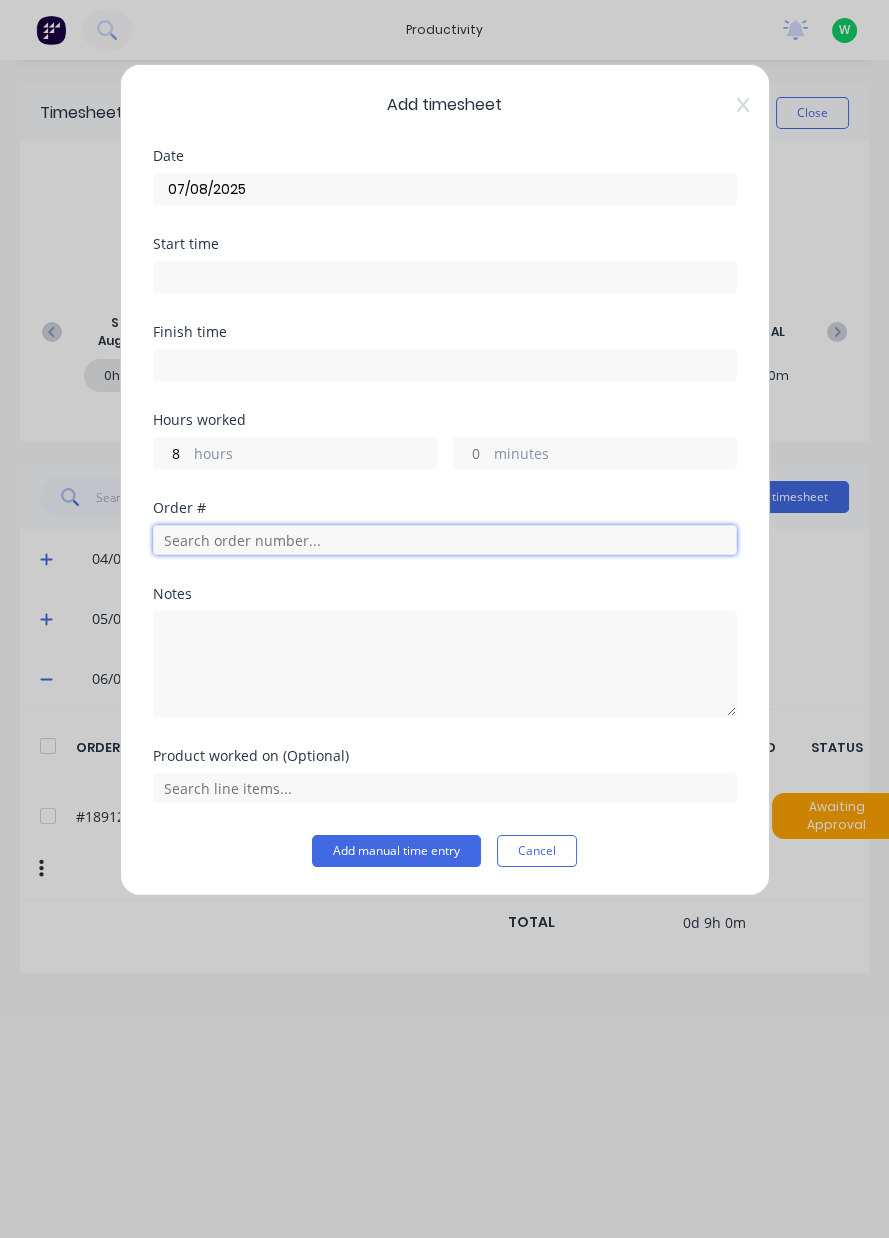 click at bounding box center (445, 540) 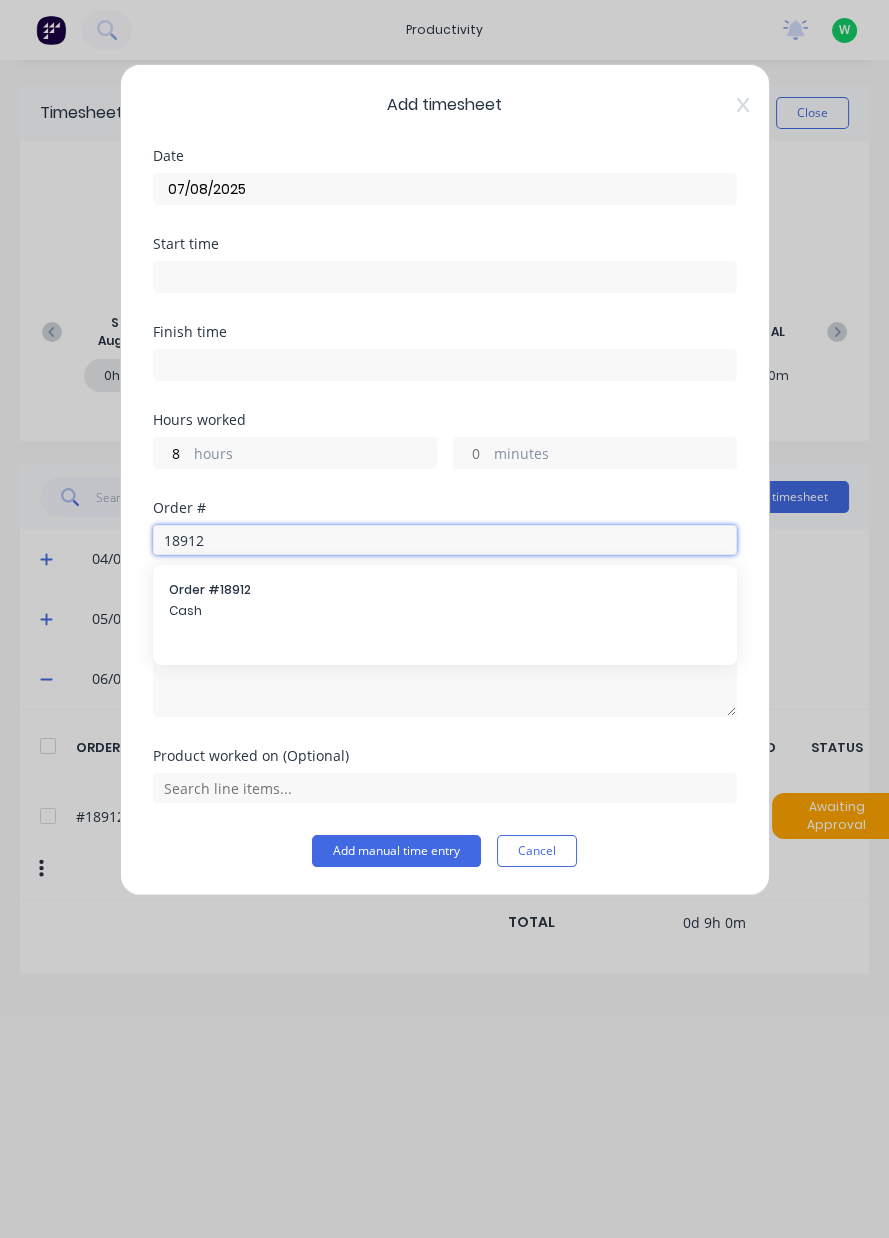 type on "18912" 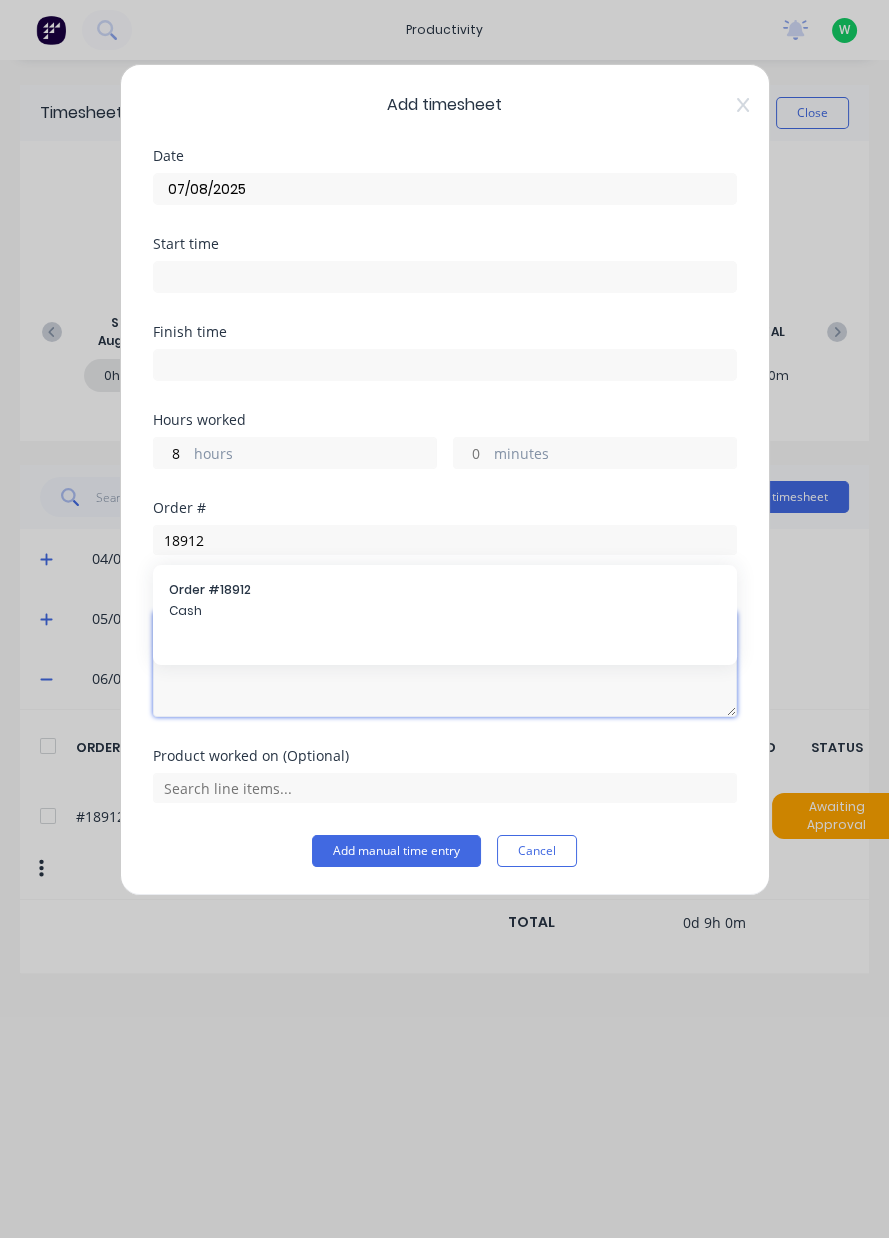 click at bounding box center (445, 664) 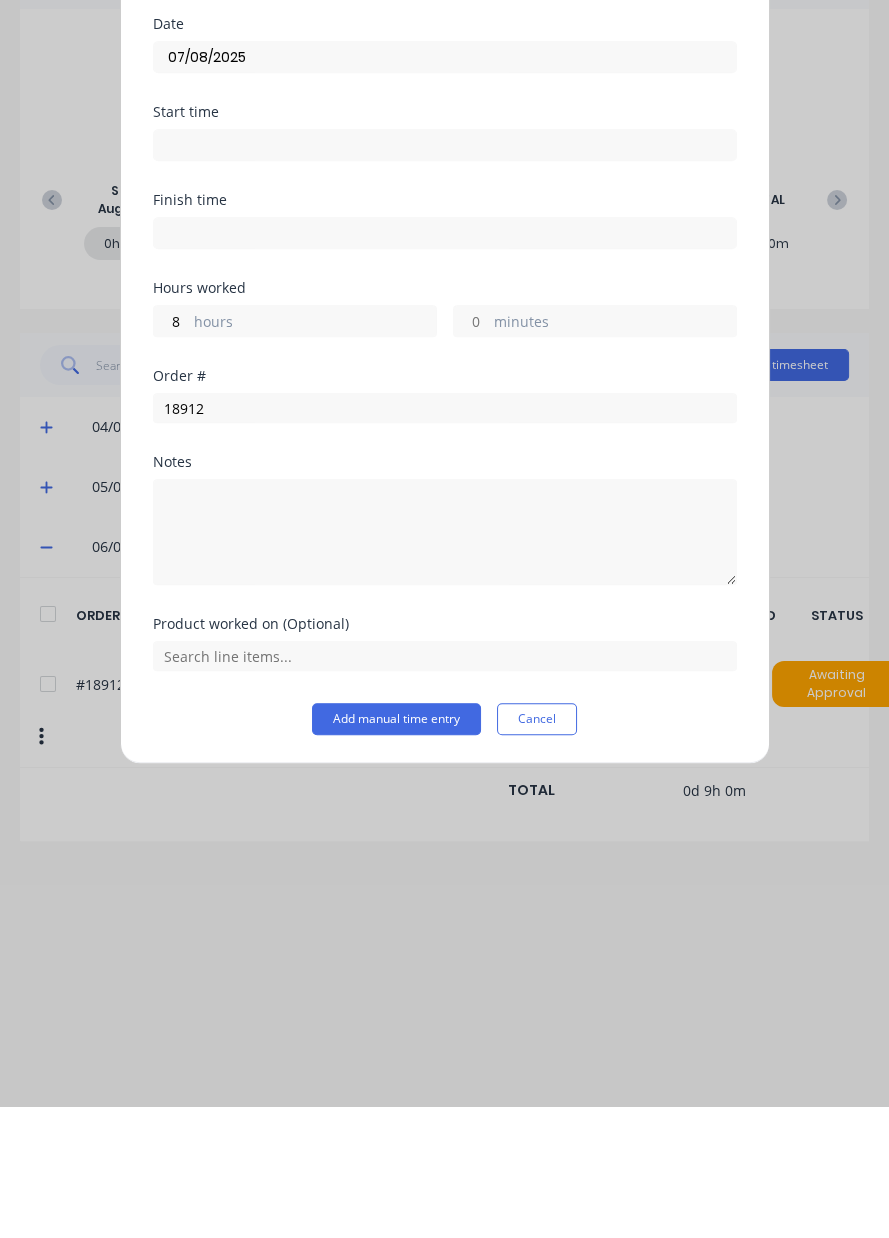 click on "Add manual time entry" at bounding box center [396, 851] 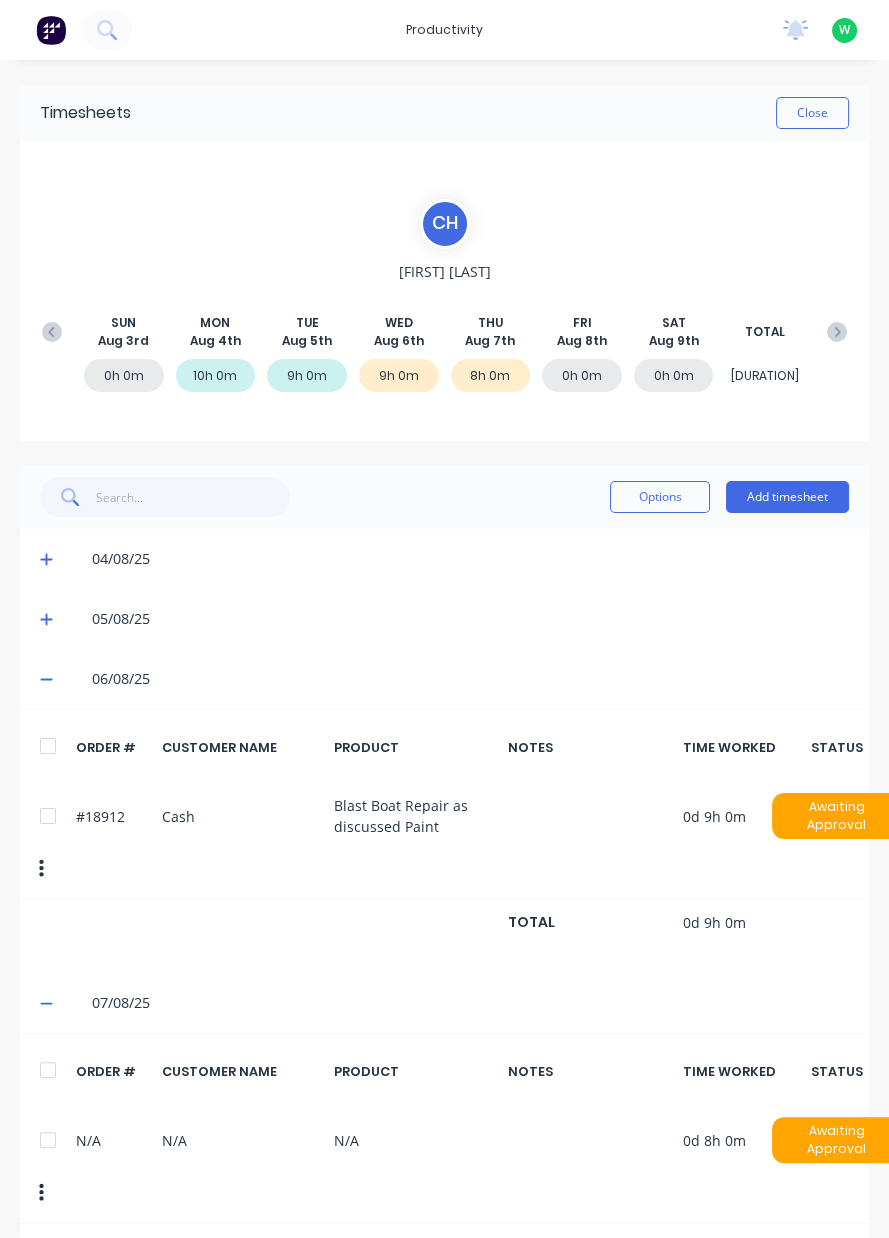 click at bounding box center [41, 1193] 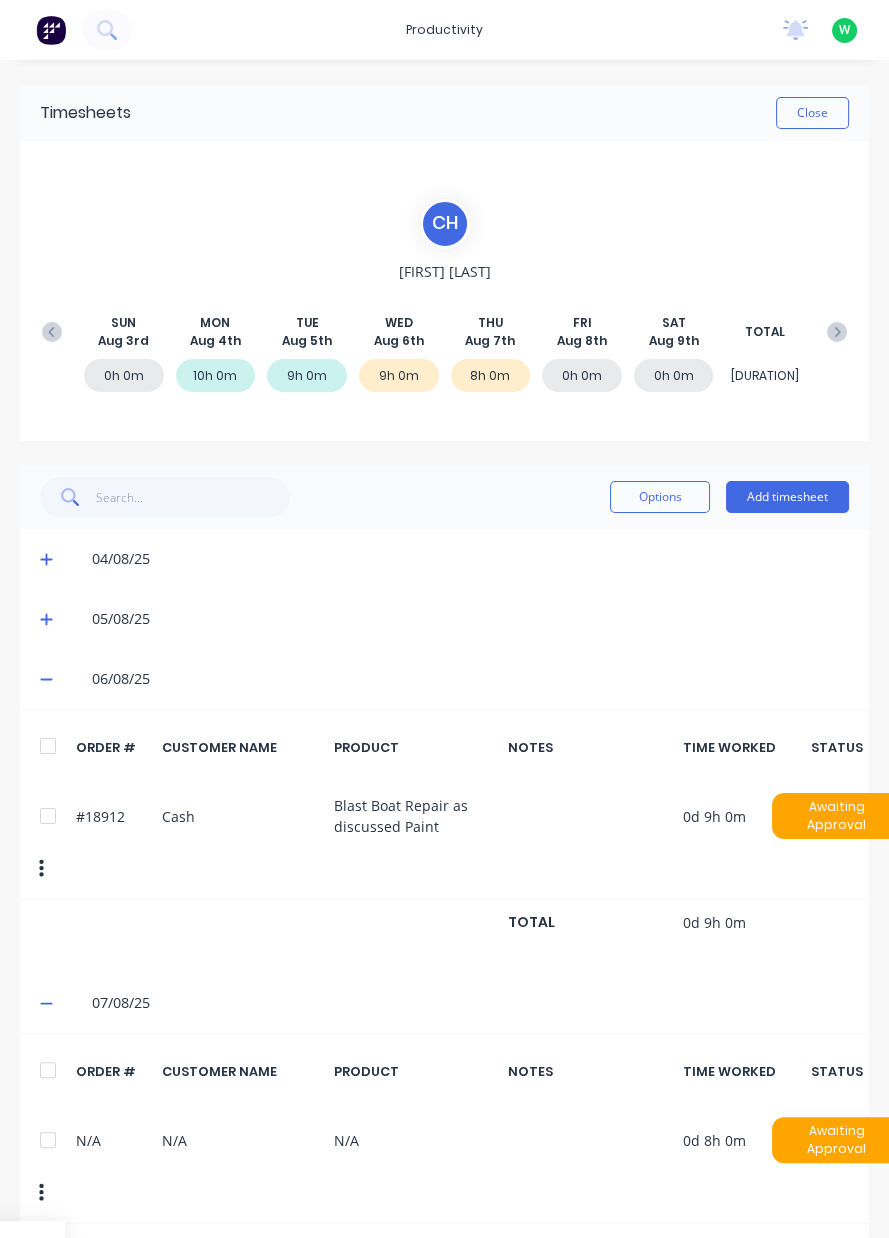click at bounding box center (41, 1193) 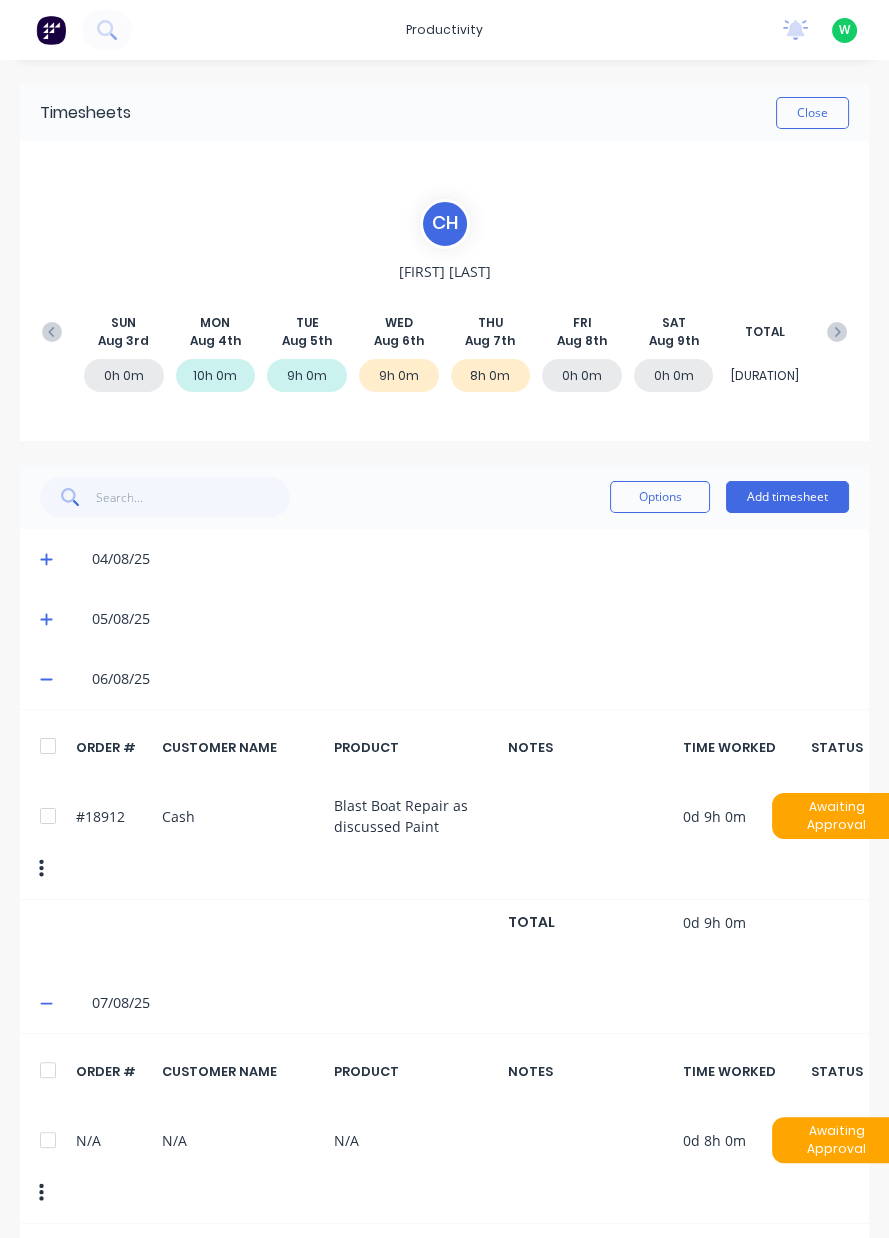 click at bounding box center [41, 1193] 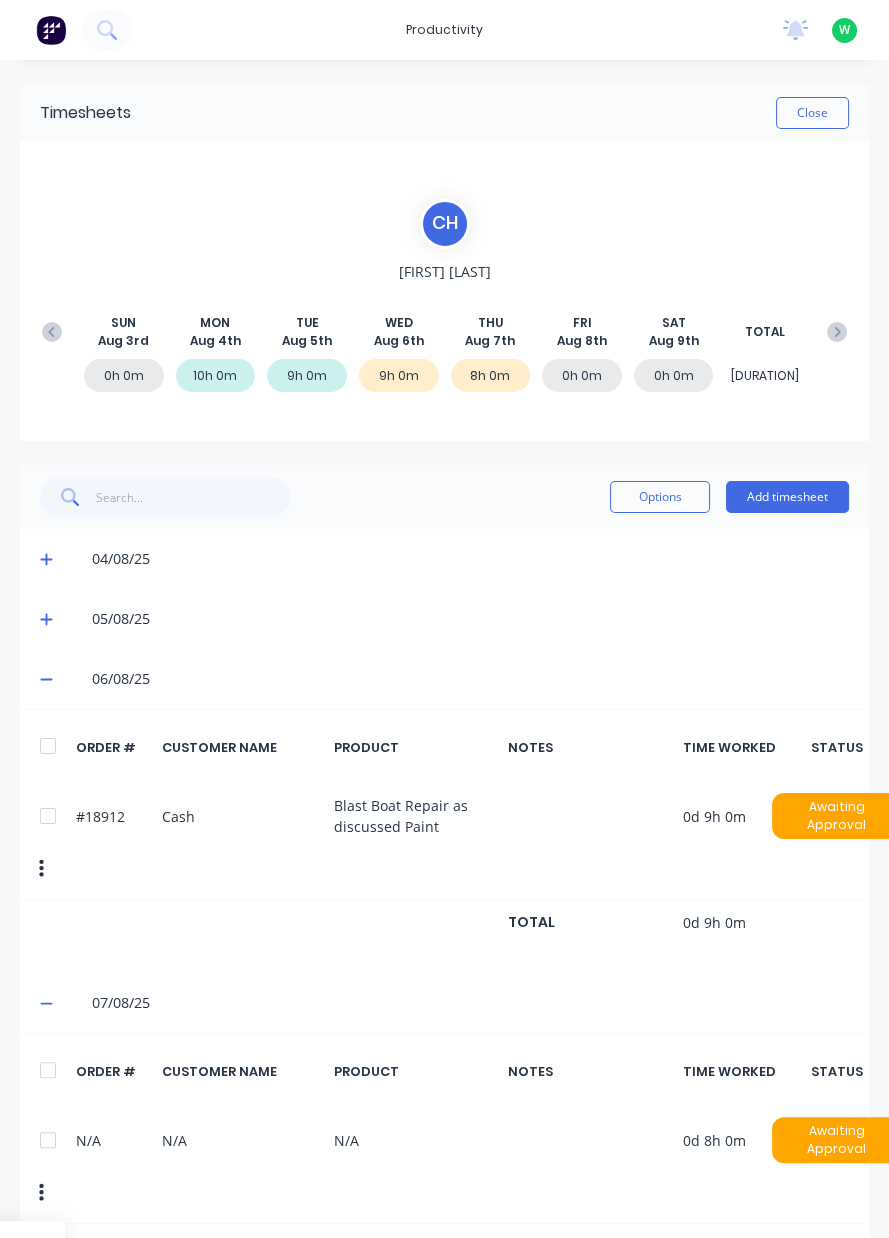 click at bounding box center (41, 1193) 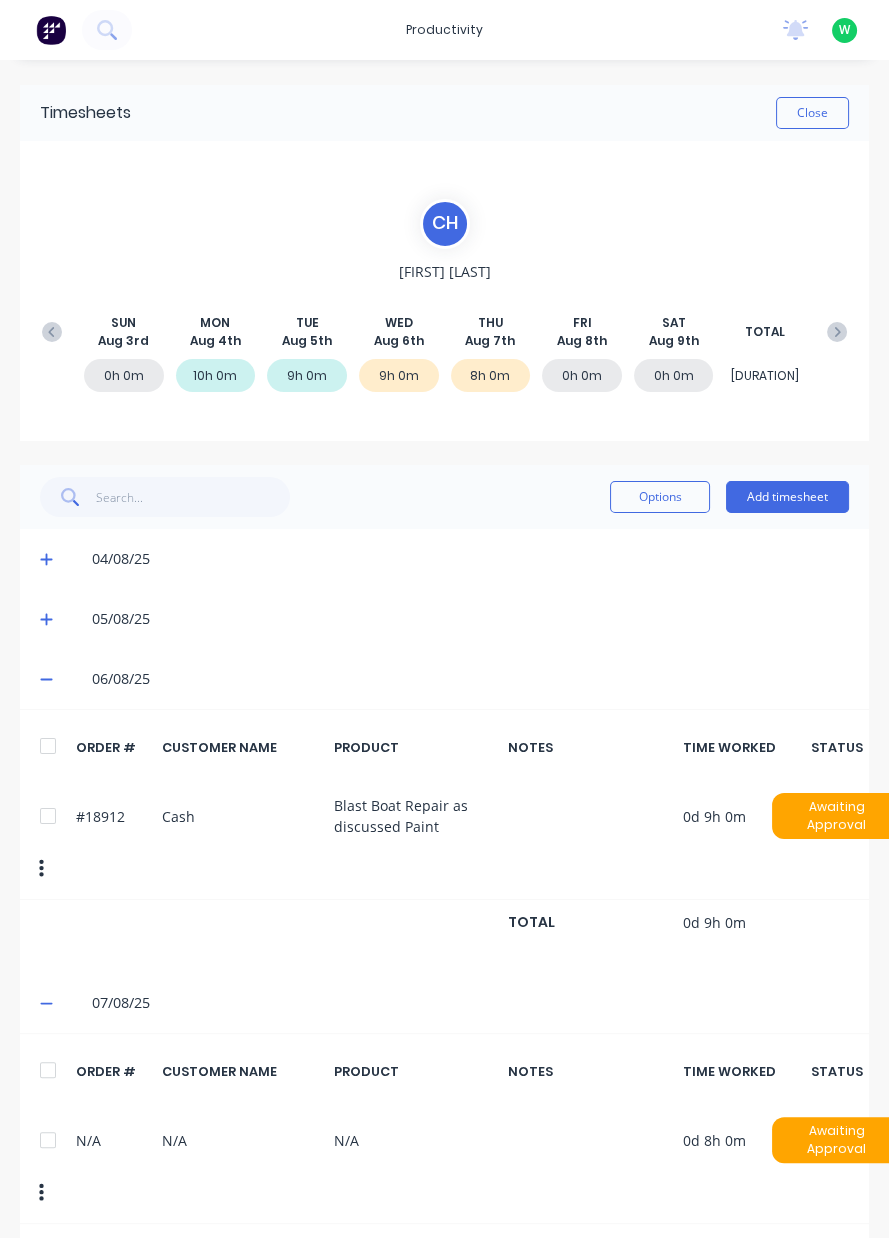click on "CUSTOMER NAME" at bounding box center (242, 1071) 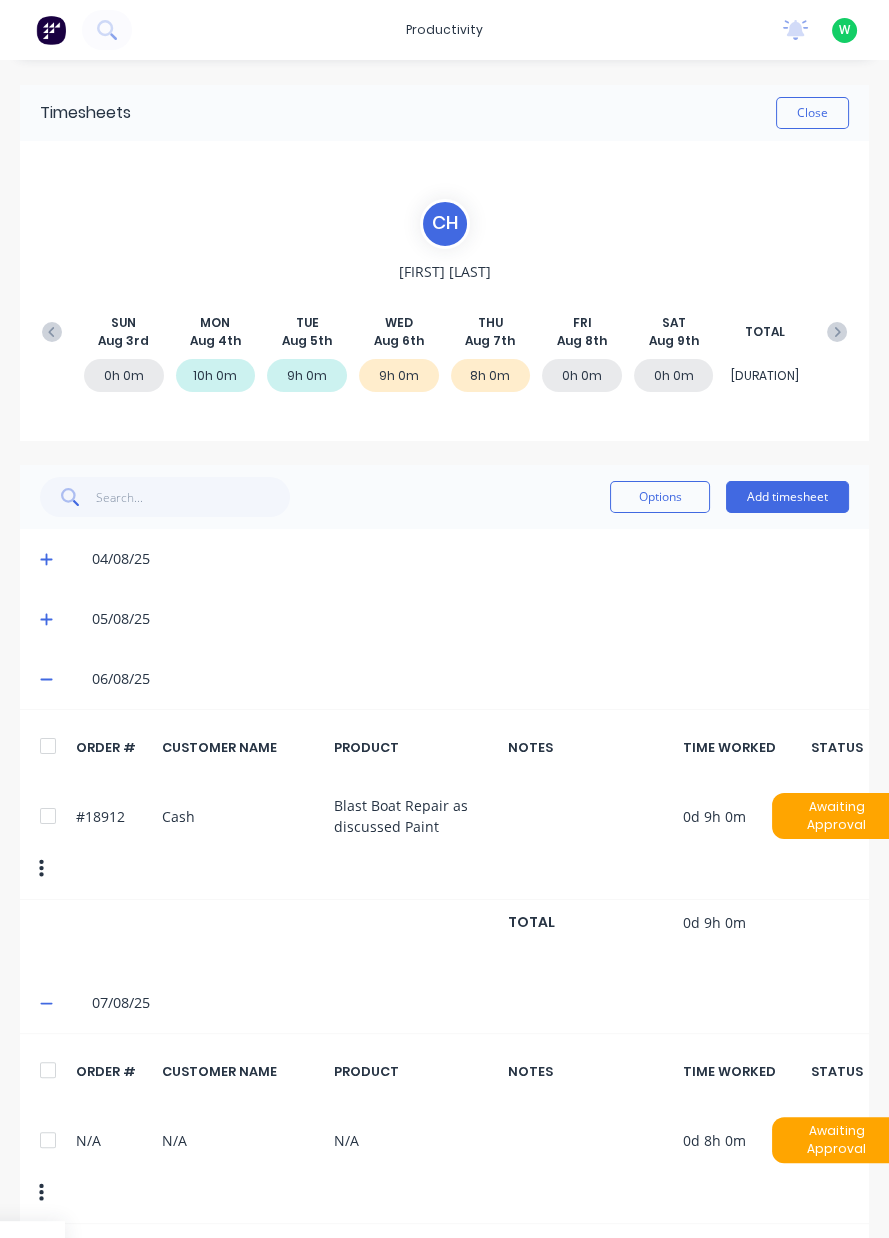 click 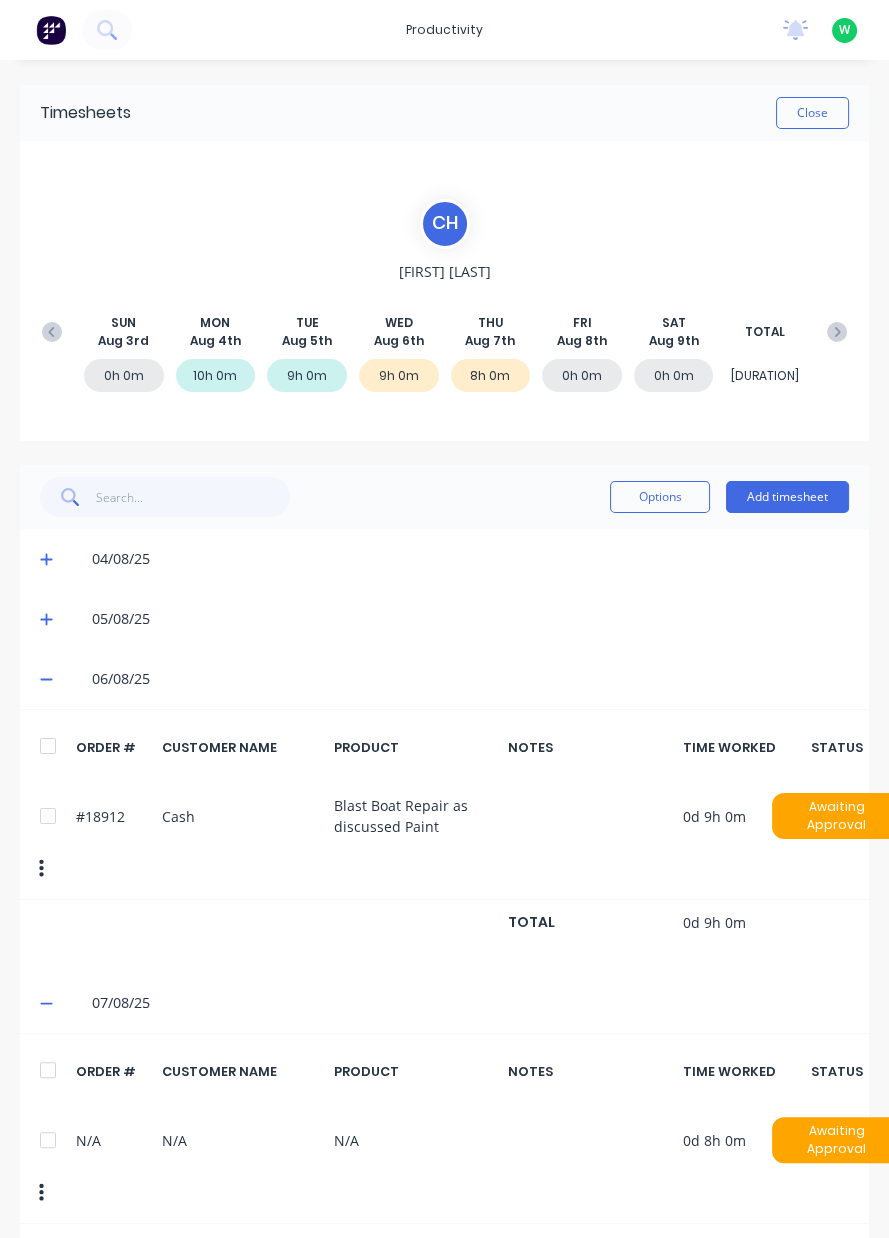 click on "[N/A] [N/A] [N/A] [TIME] [TIME] [TIME] [STATUS]" at bounding box center [444, 1163] 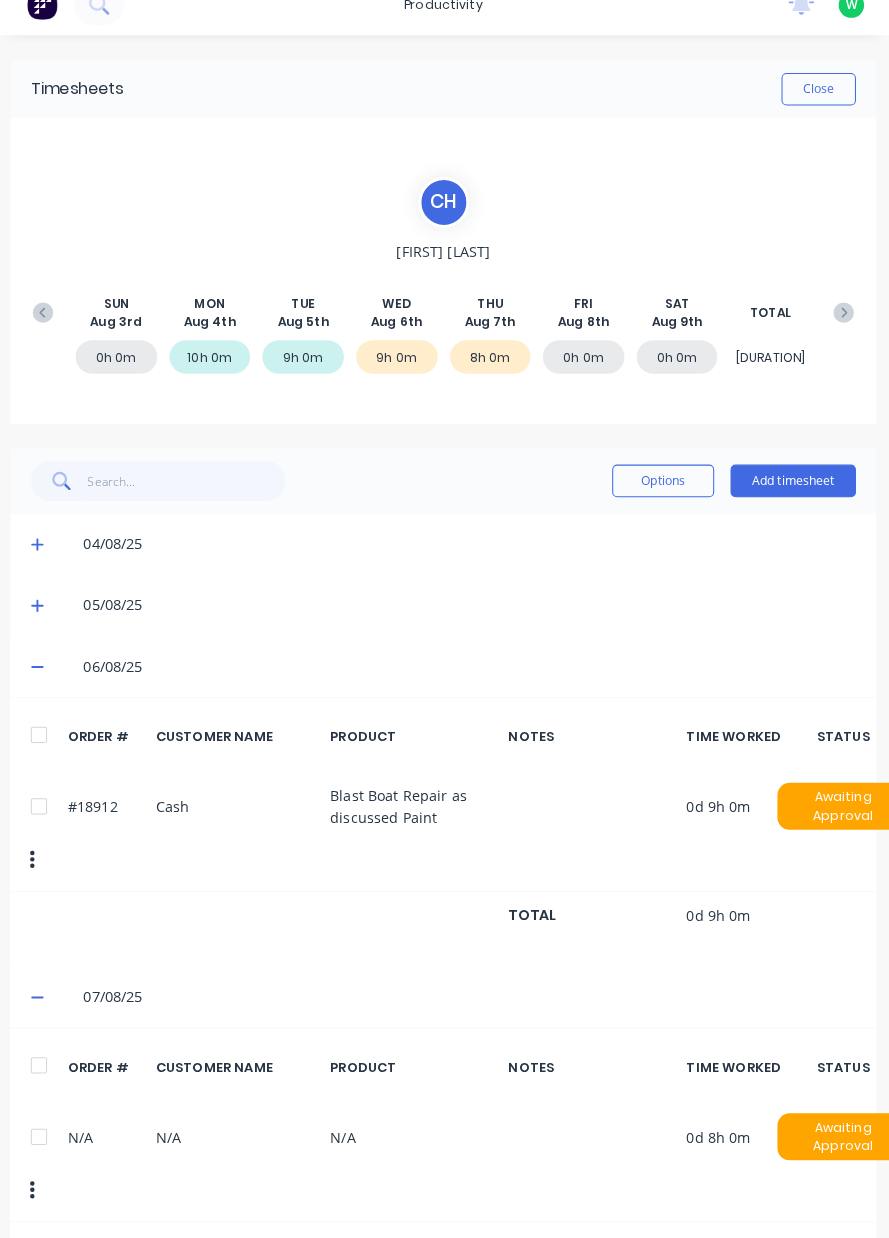 scroll, scrollTop: 0, scrollLeft: 0, axis: both 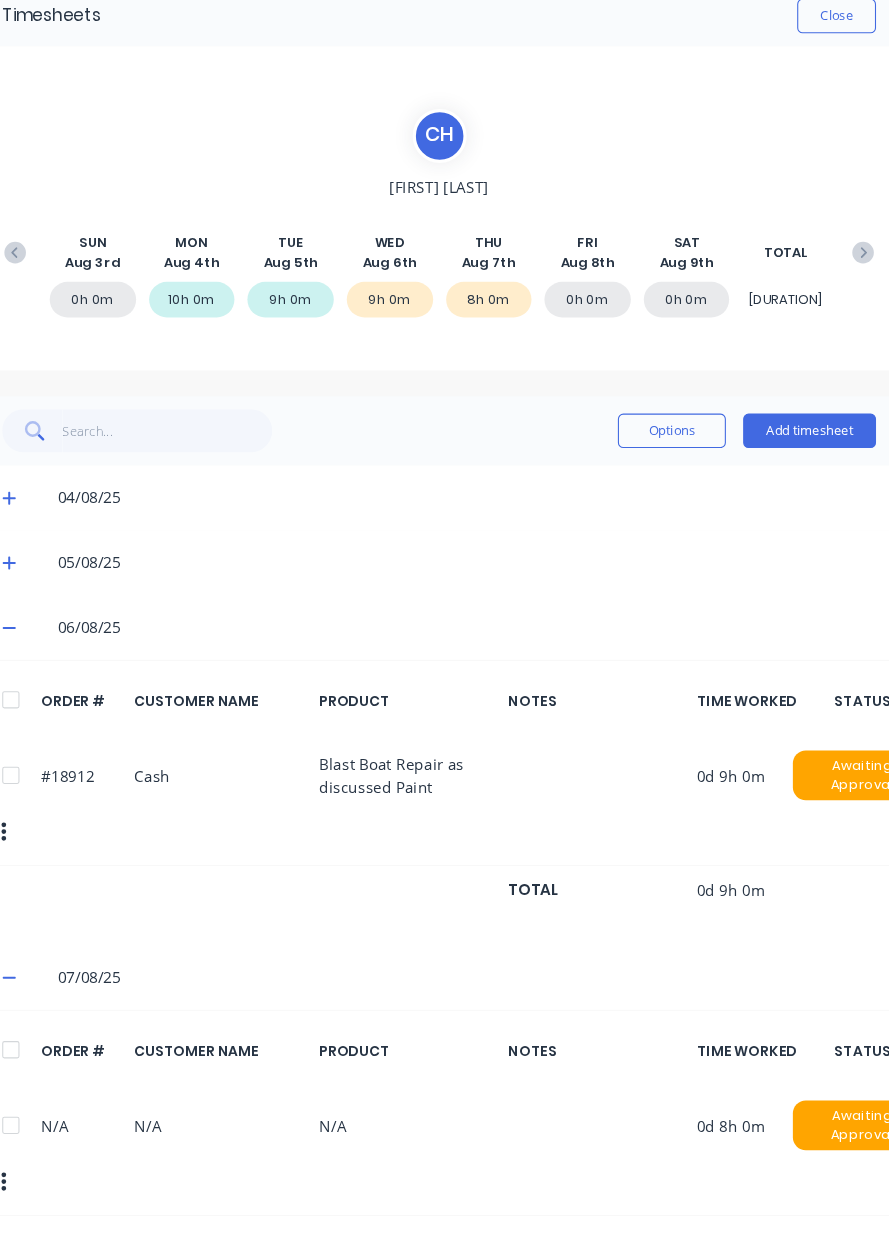 click on "[N/A] [N/A] [N/A] [TIME] [TIME] [TIME] [STATUS]" at bounding box center [444, 1163] 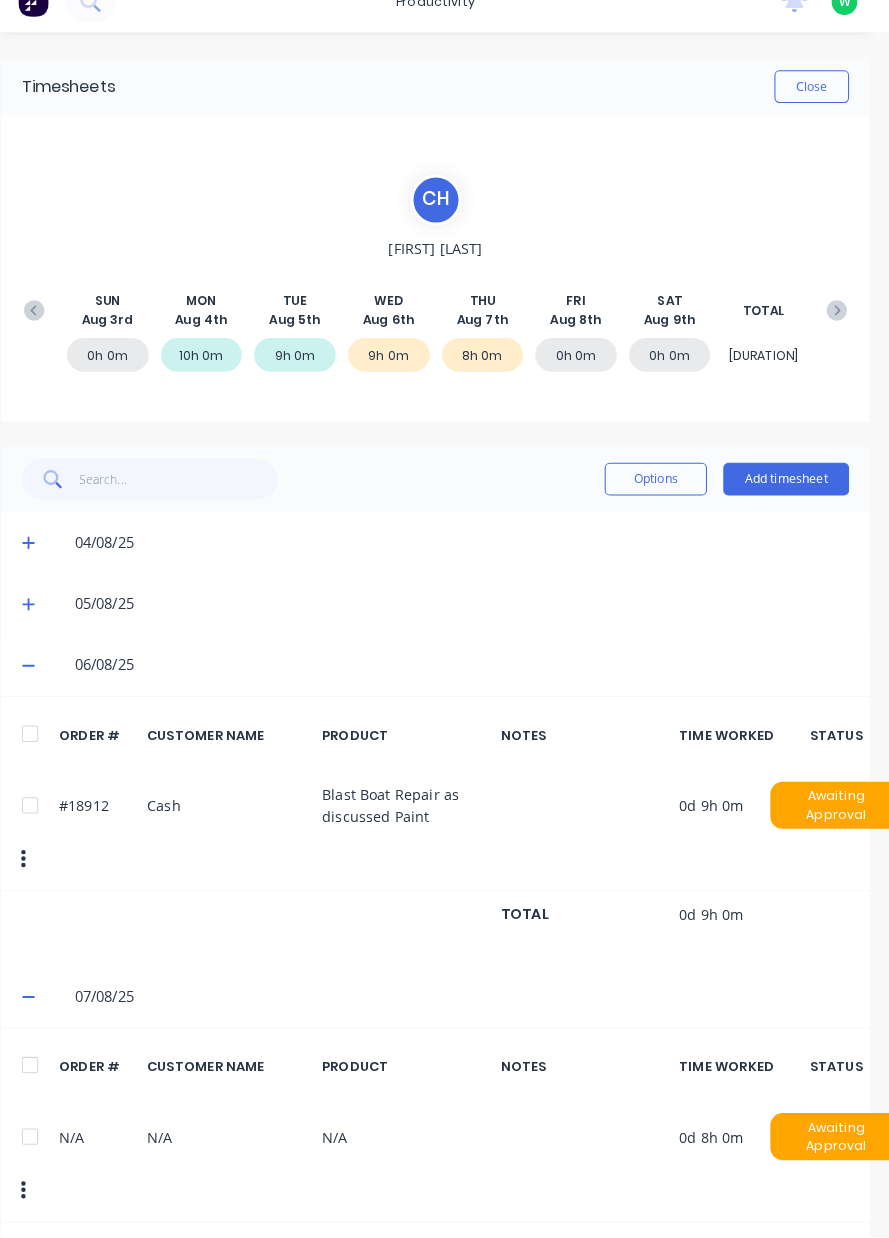 scroll, scrollTop: 0, scrollLeft: 13, axis: horizontal 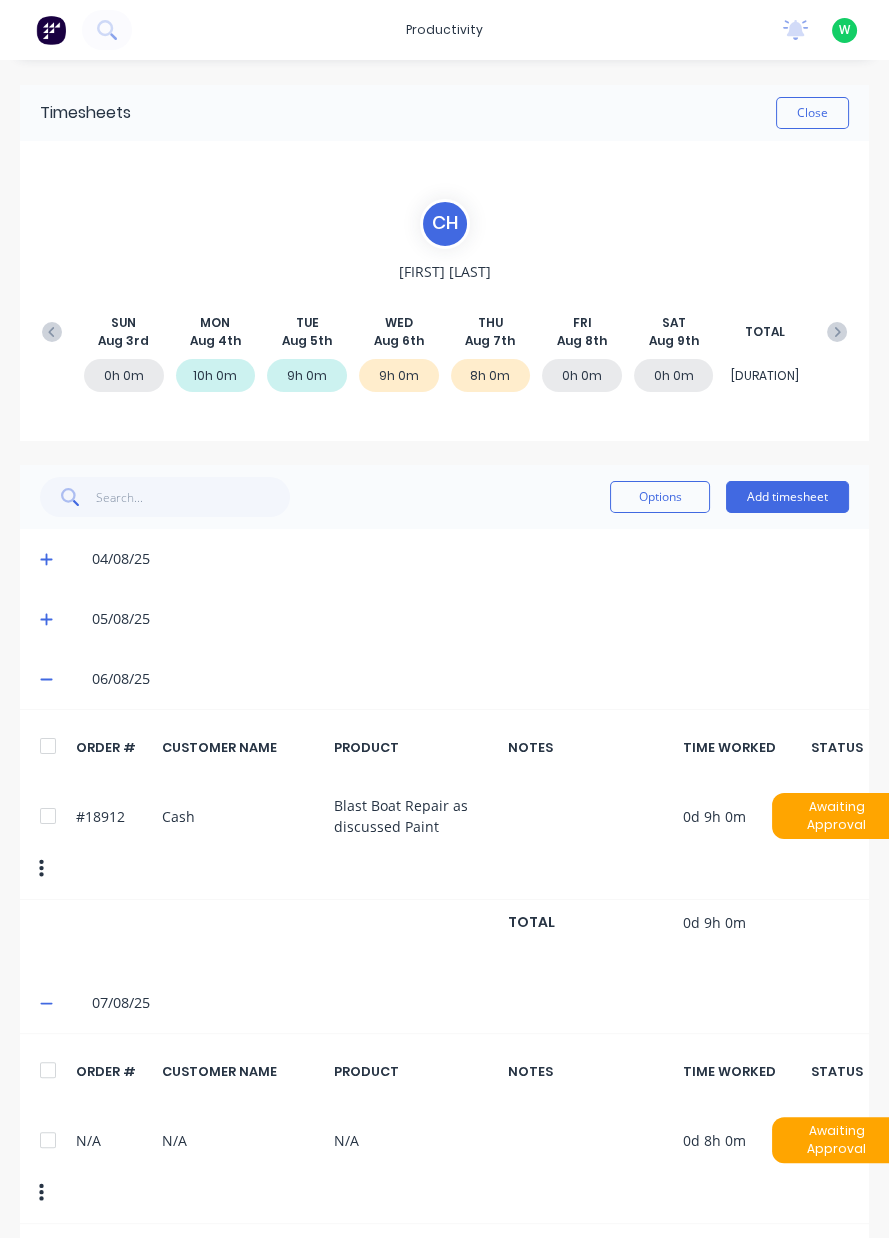 click at bounding box center (41, 1193) 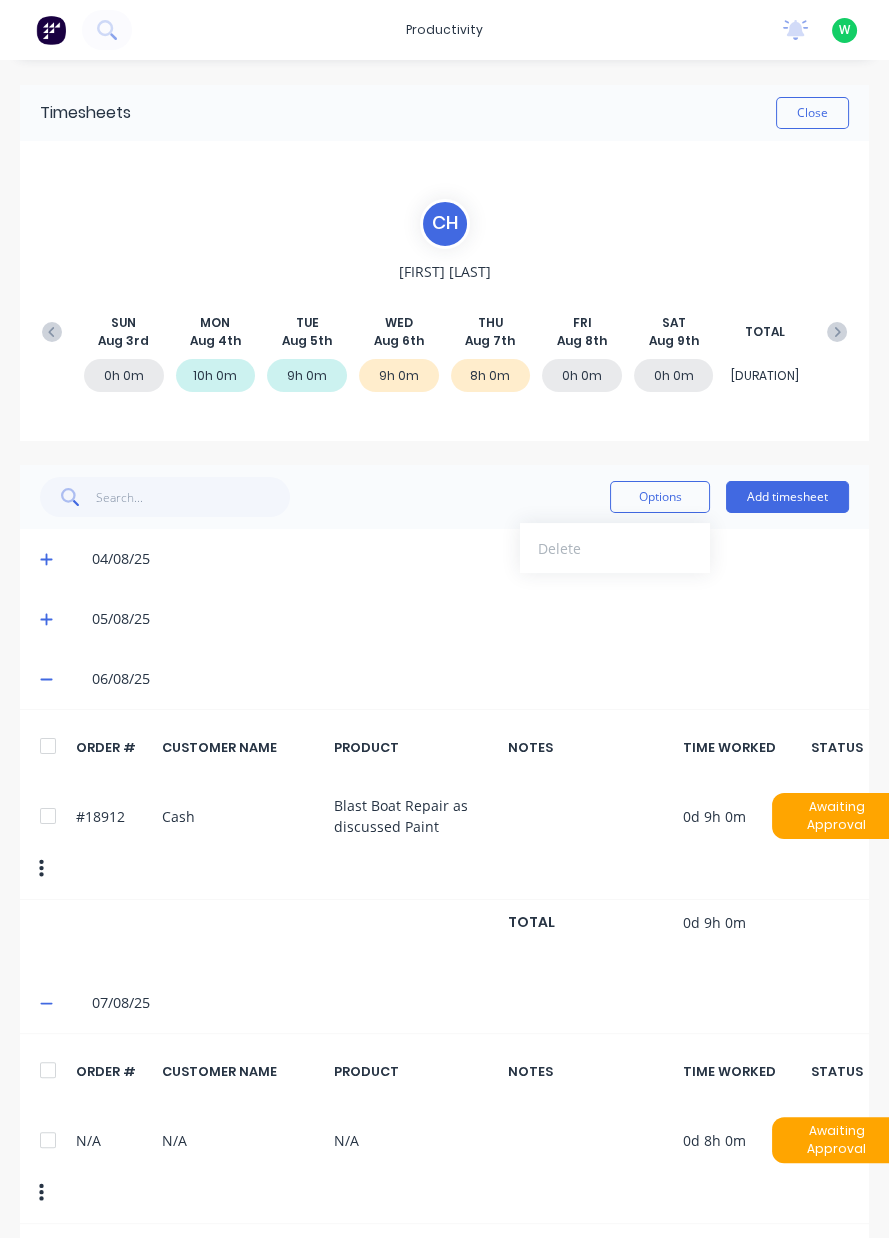 click on "Options" at bounding box center [660, 497] 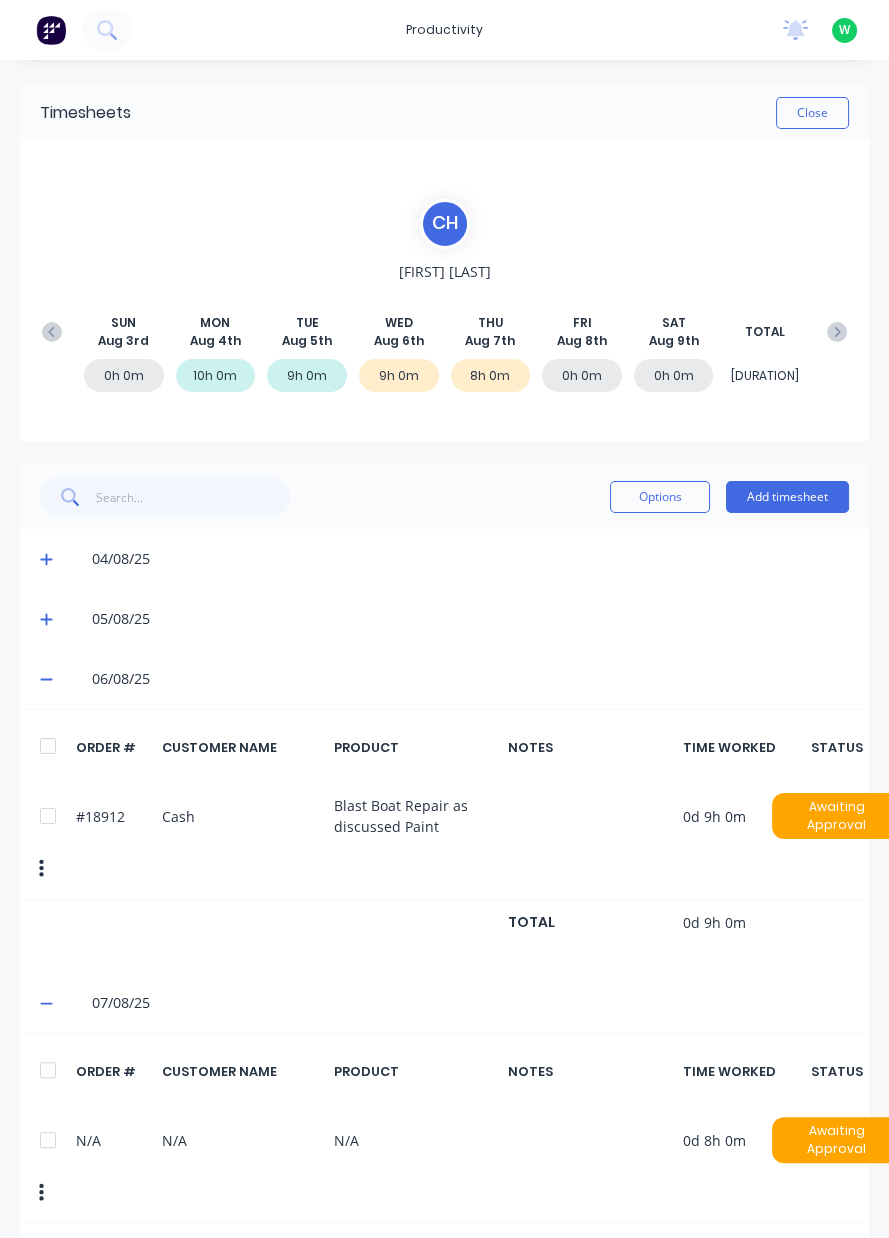 click on "Options" at bounding box center (660, 497) 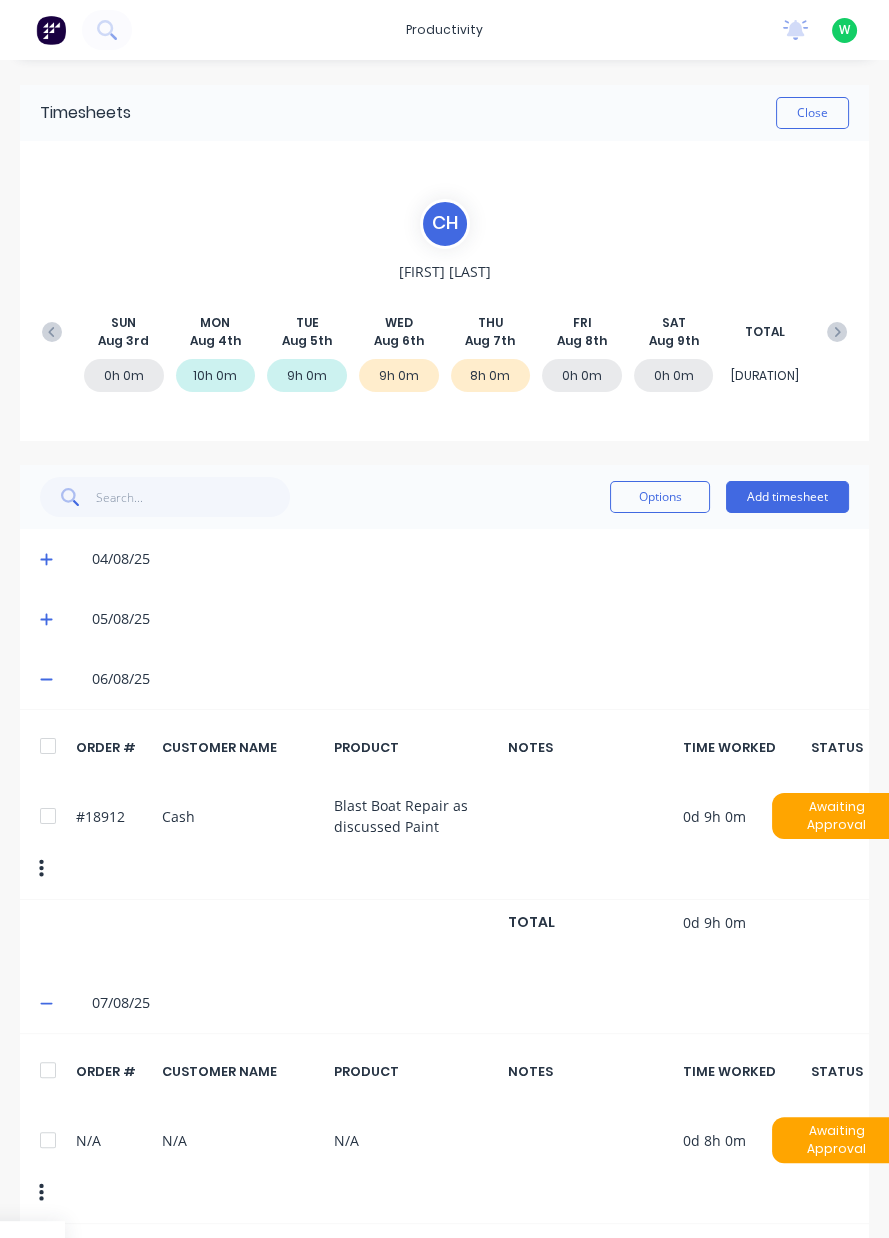click at bounding box center [41, 1193] 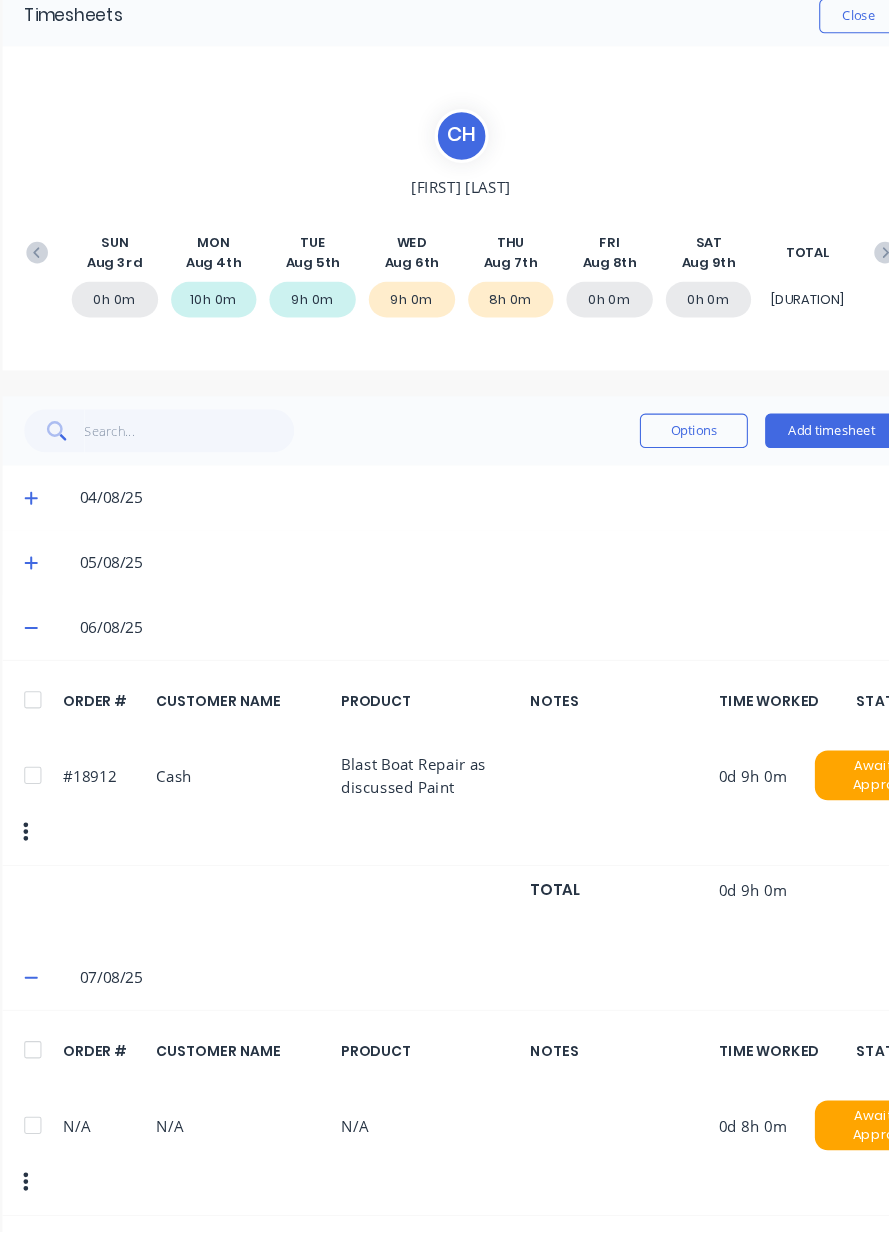 click on "[N/A] [N/A] [N/A] [TIME] [TIME] [TIME] [STATUS]" at bounding box center [444, 1163] 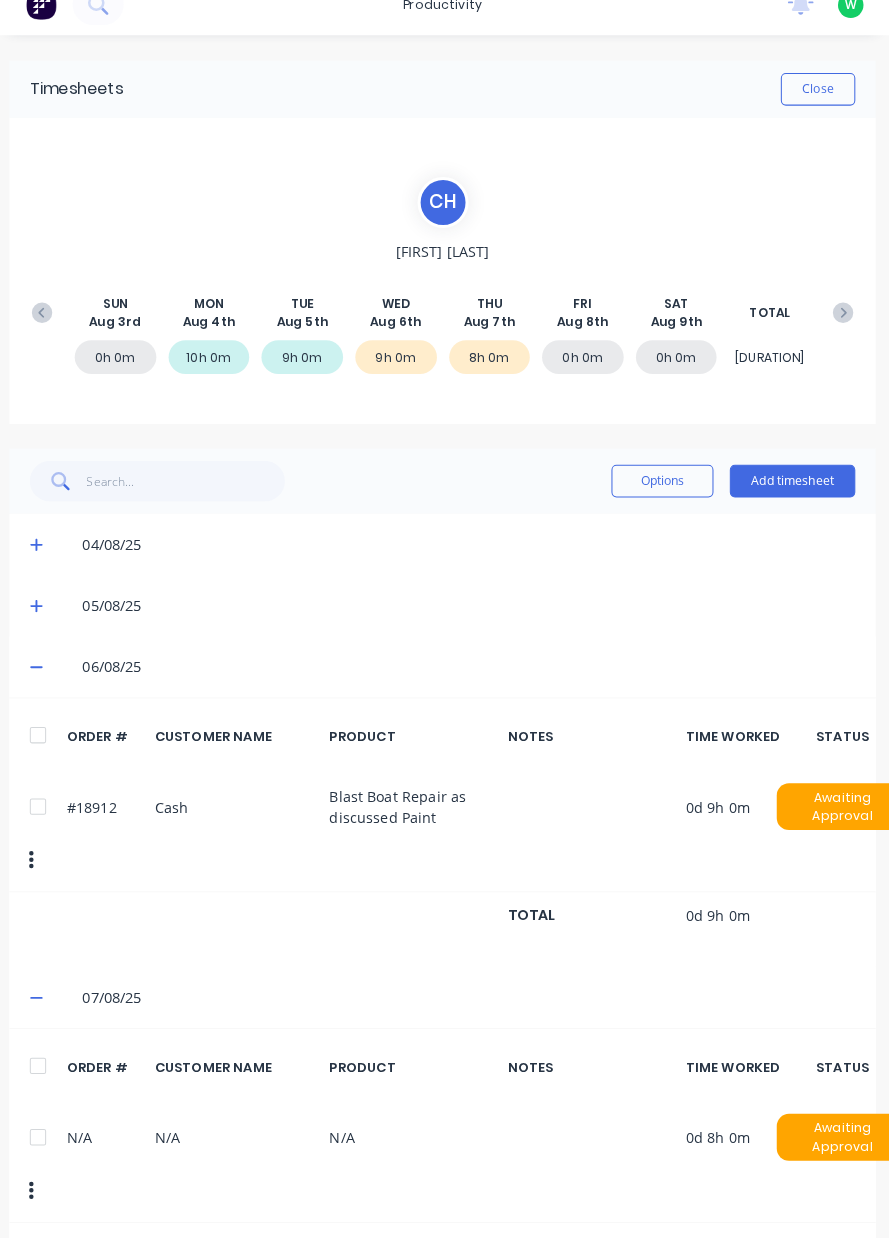 scroll, scrollTop: 0, scrollLeft: 0, axis: both 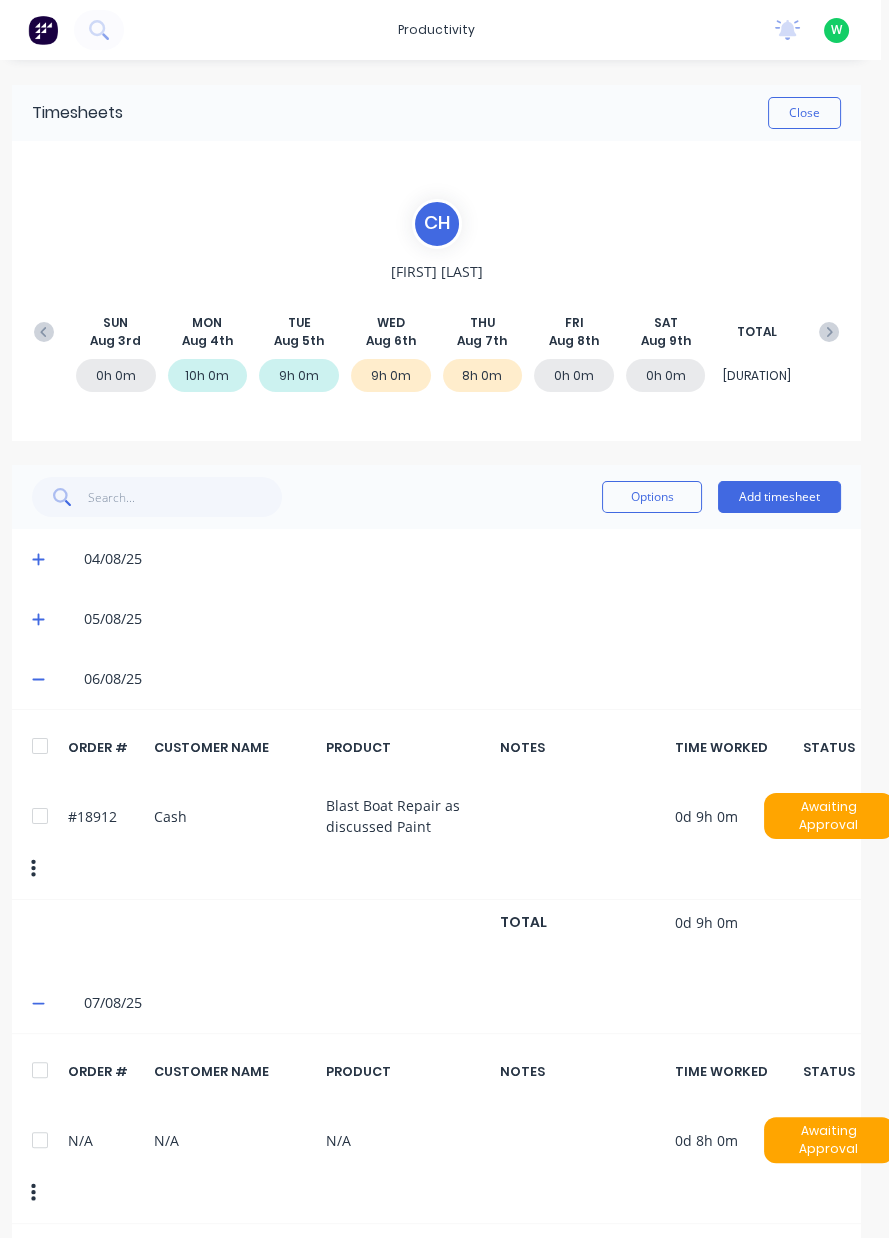 click 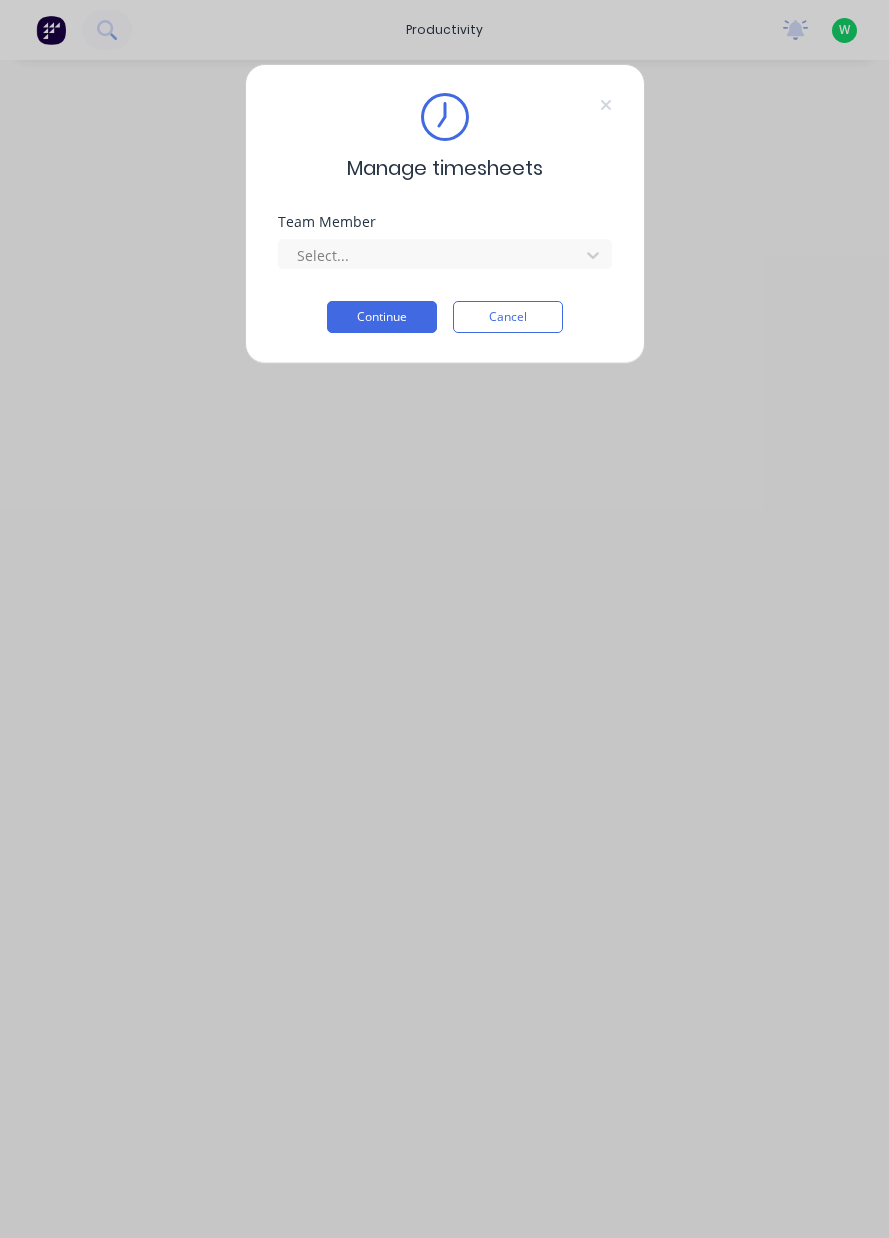 scroll, scrollTop: 0, scrollLeft: 0, axis: both 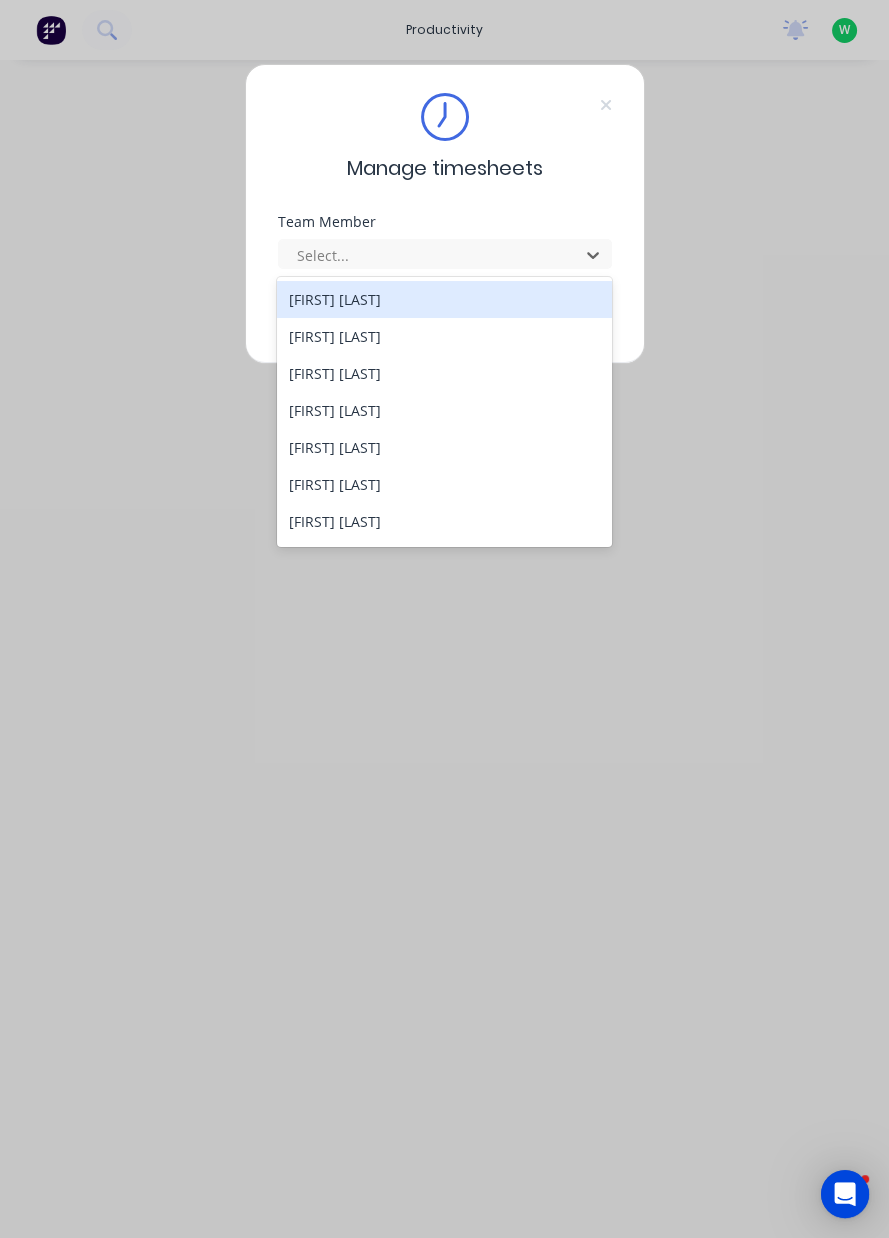 click on "[FIRST] [LAST]" at bounding box center (444, 521) 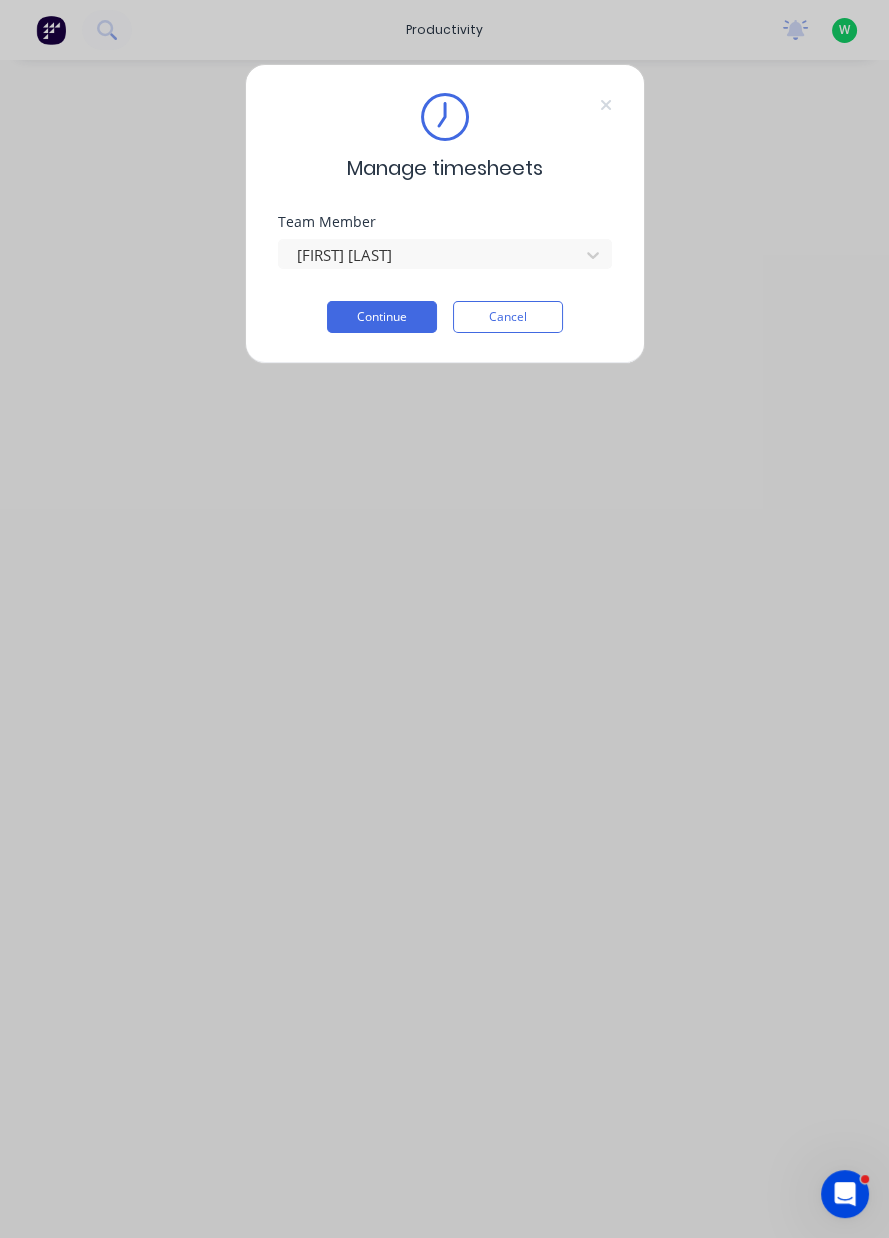 click on "Continue" at bounding box center [382, 317] 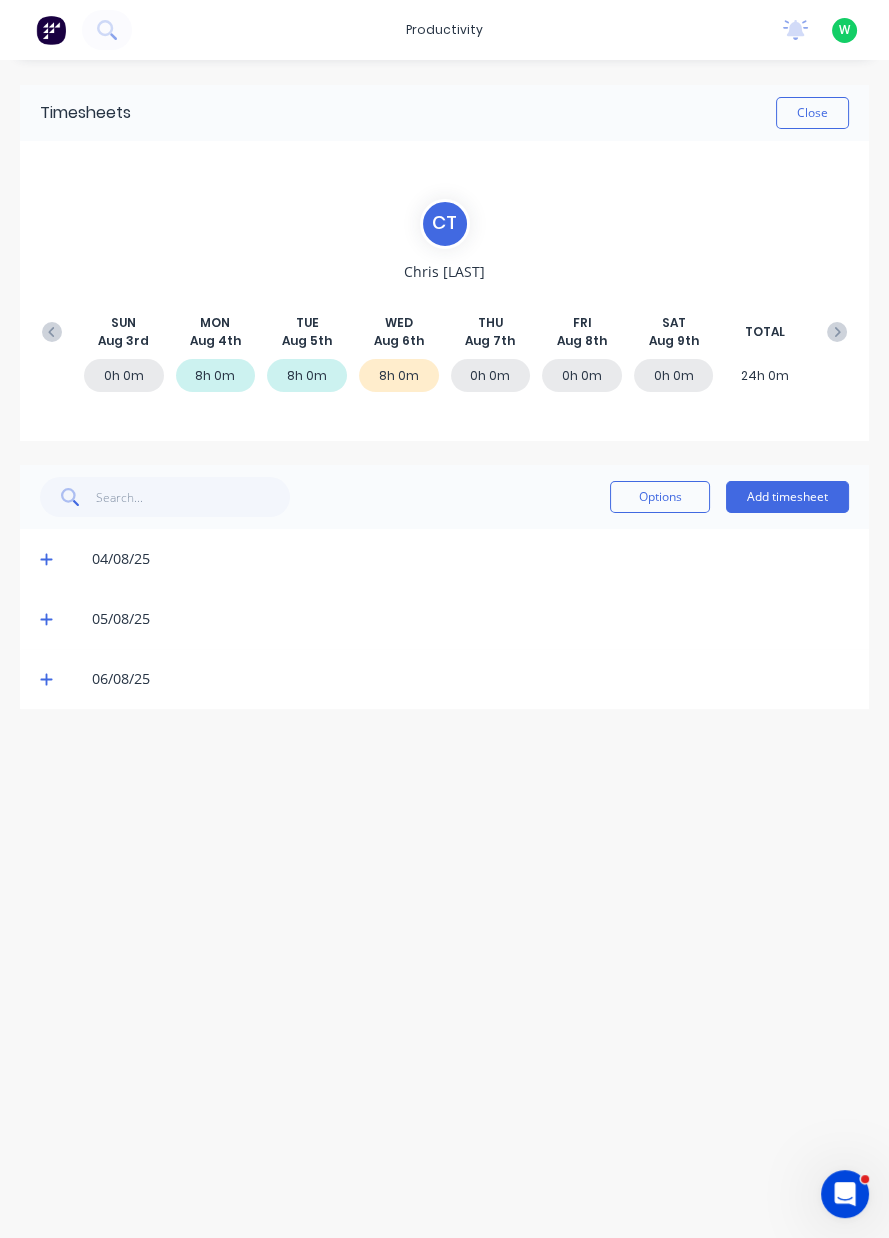 click on "Close" at bounding box center [812, 113] 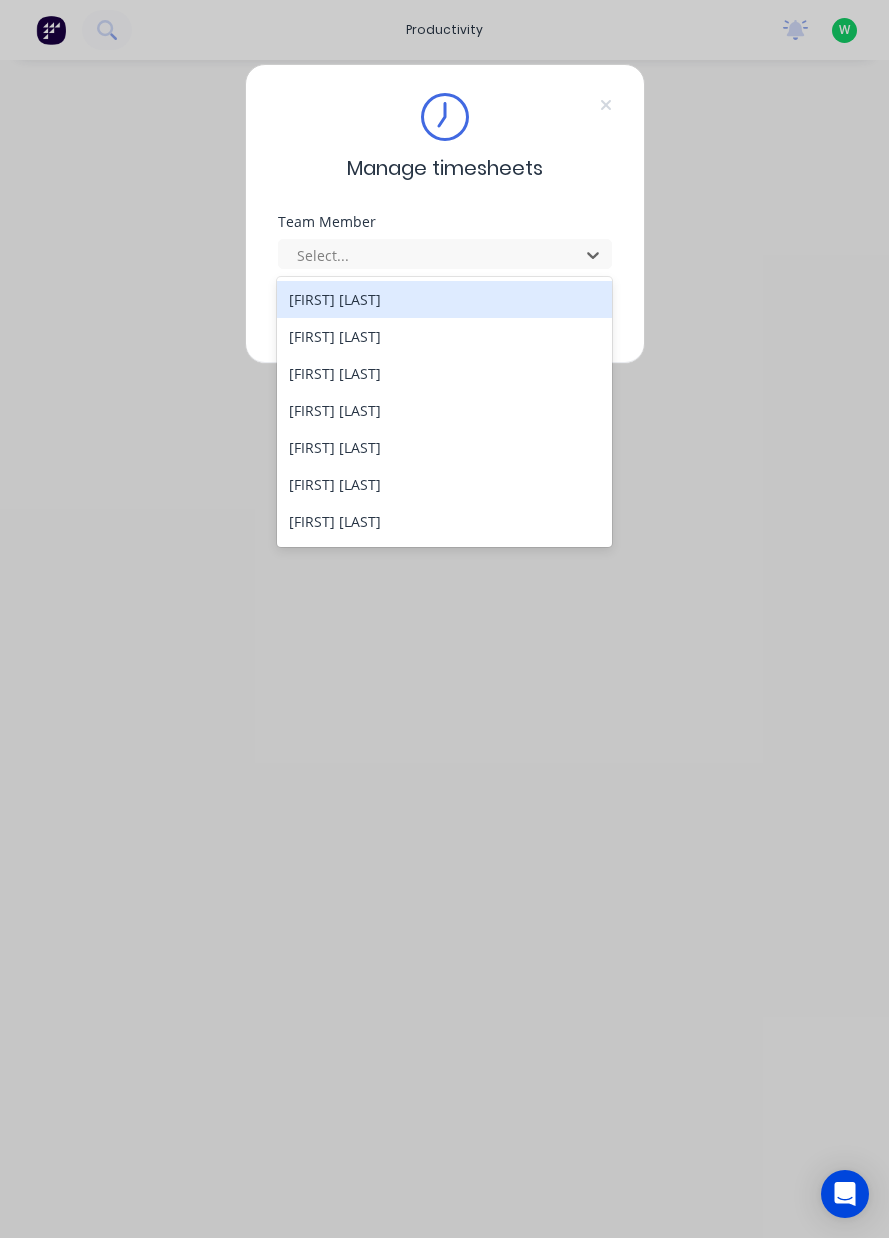 scroll, scrollTop: 0, scrollLeft: 0, axis: both 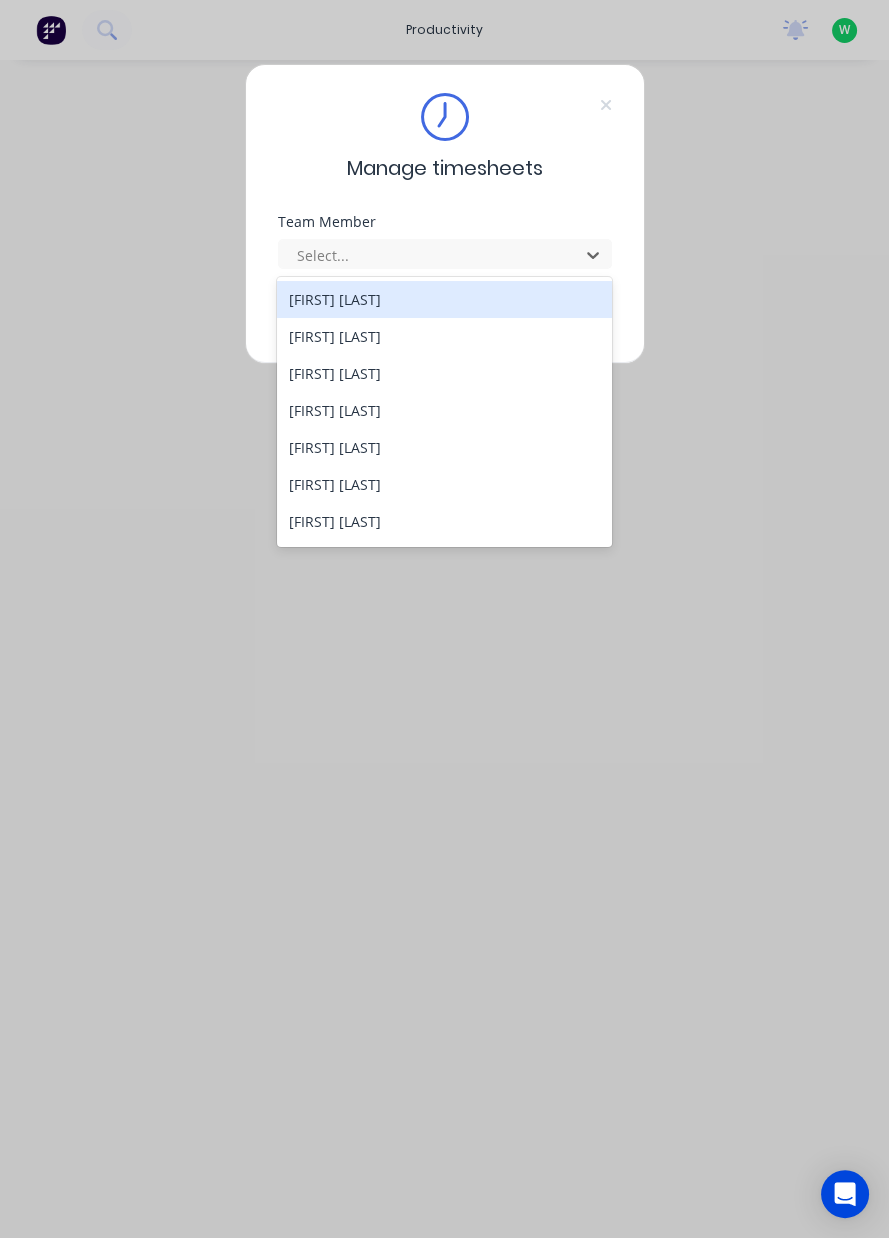 click on "[FIRST] [LAST]" at bounding box center [444, 484] 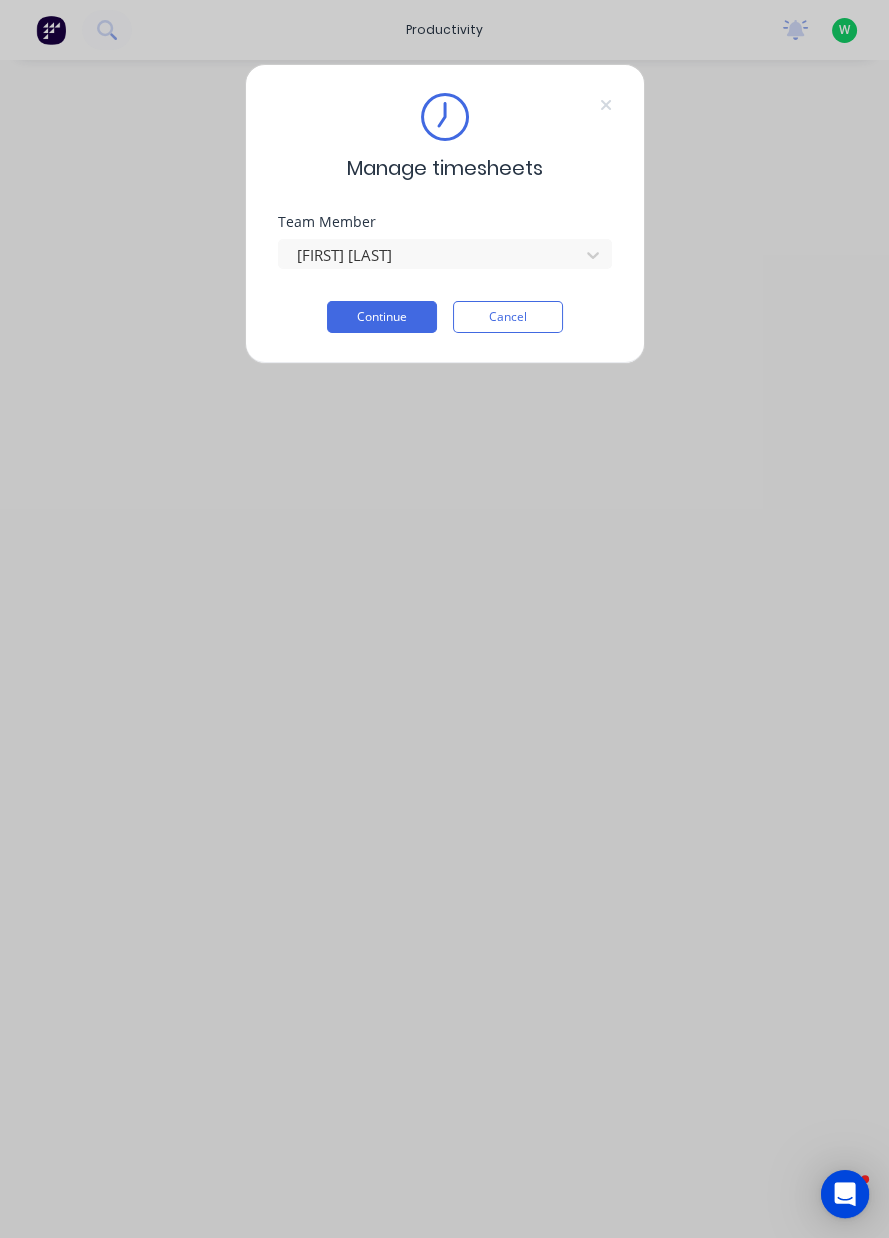 scroll, scrollTop: 0, scrollLeft: 0, axis: both 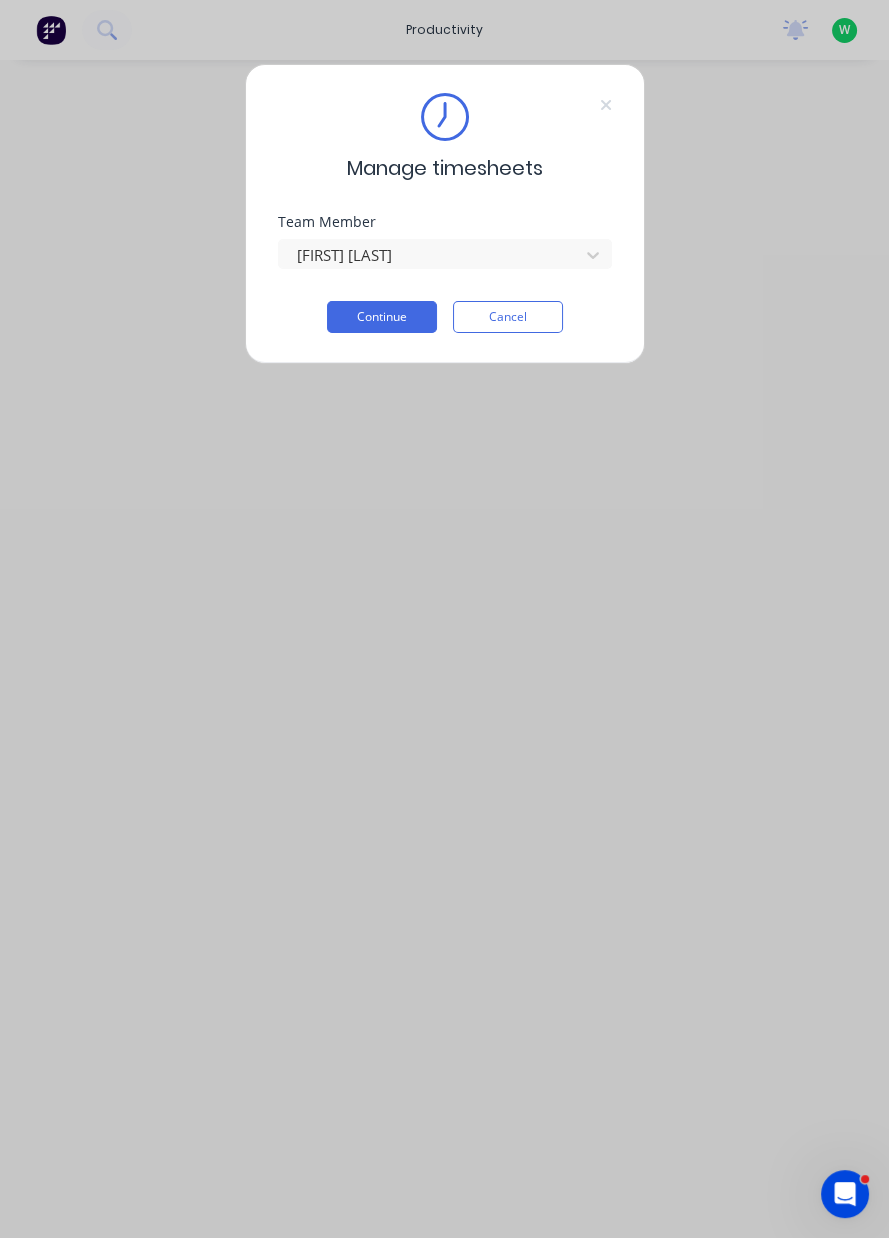 click on "Continue" at bounding box center (382, 317) 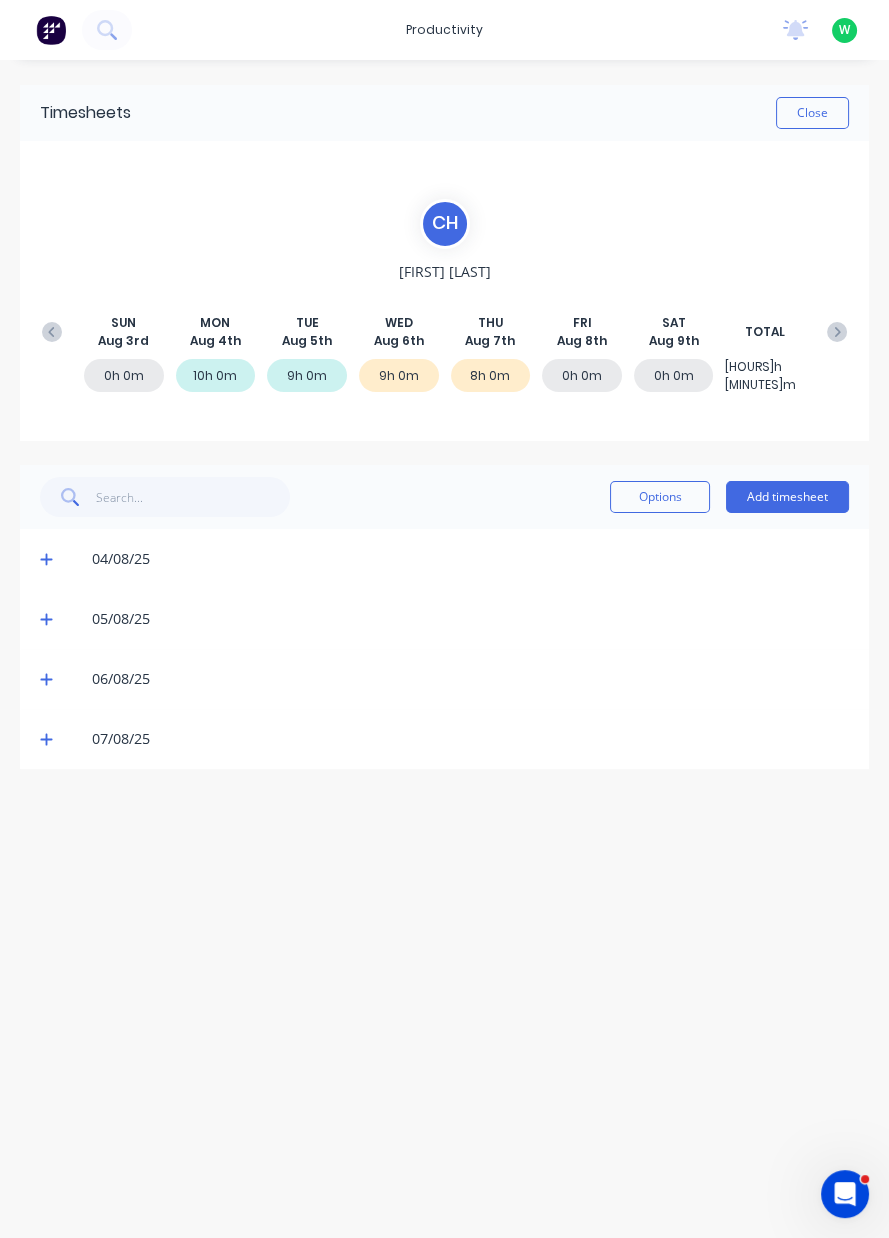 click at bounding box center (50, 739) 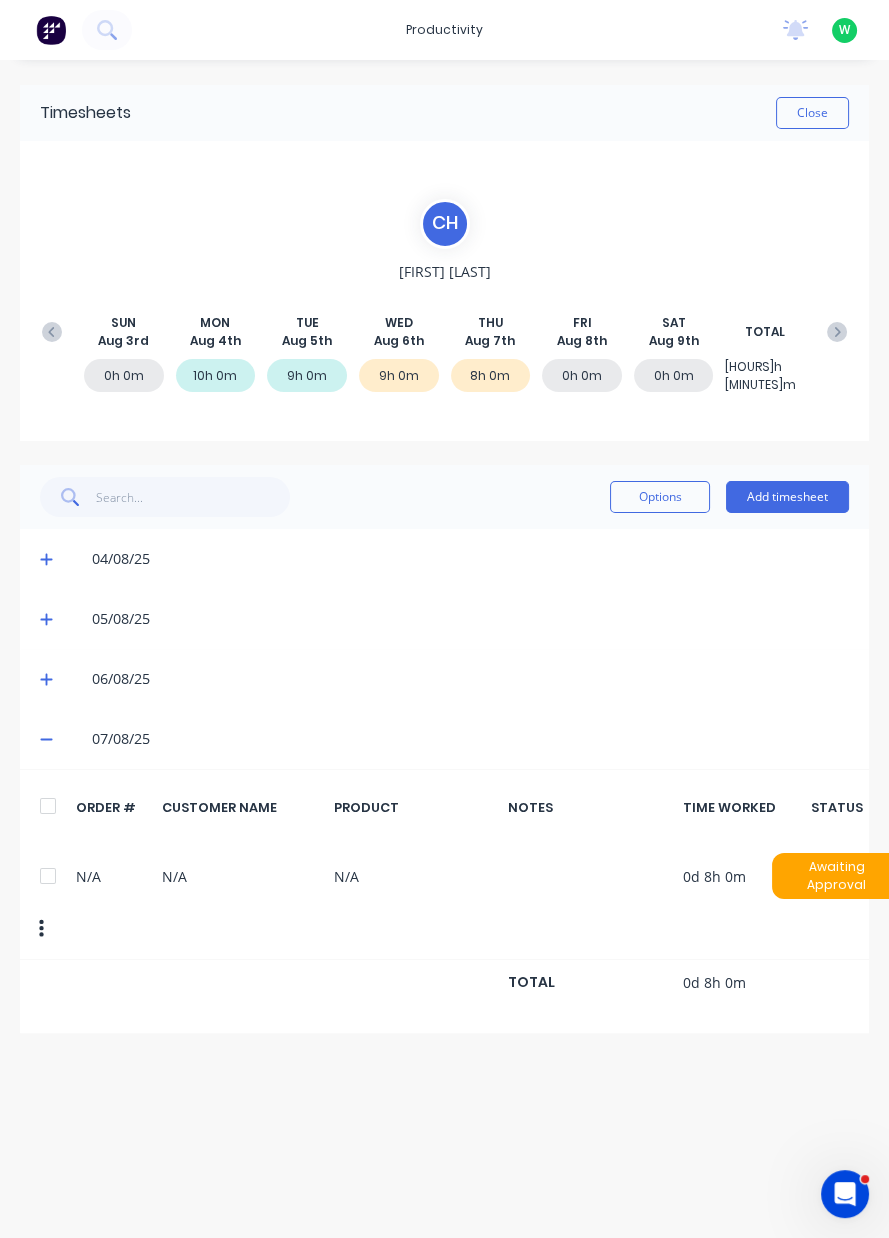click at bounding box center [41, 929] 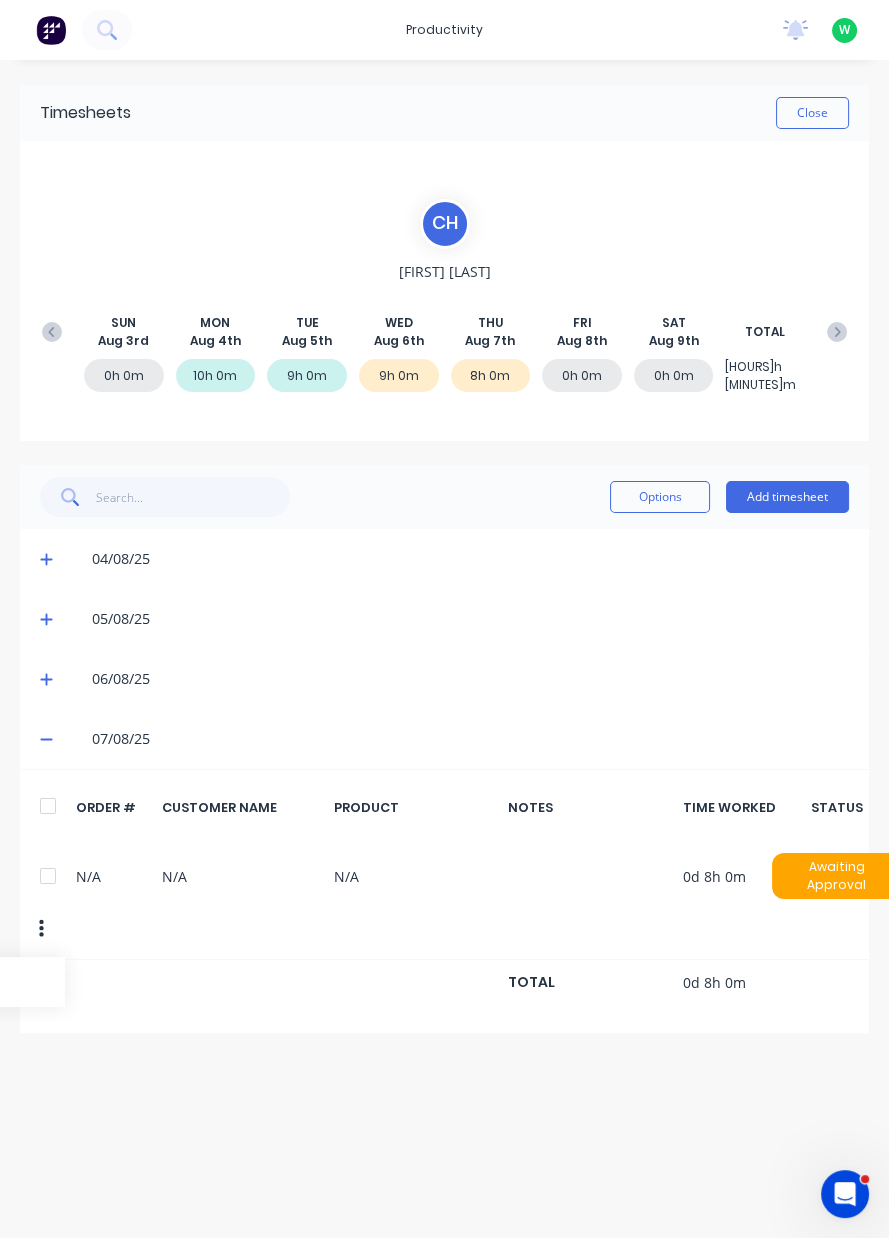 click on "Delete" at bounding box center (-30, 982) 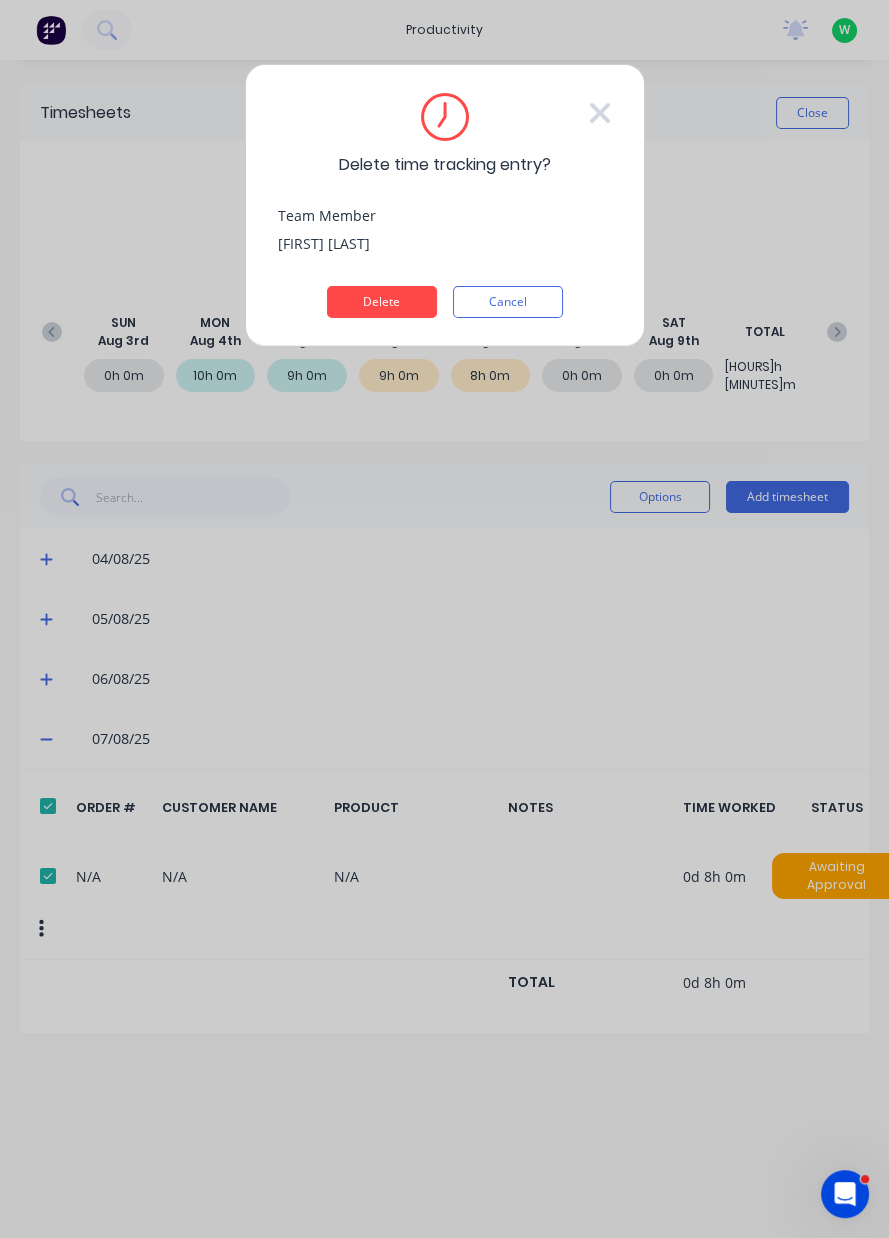 click on "Delete" at bounding box center [382, 302] 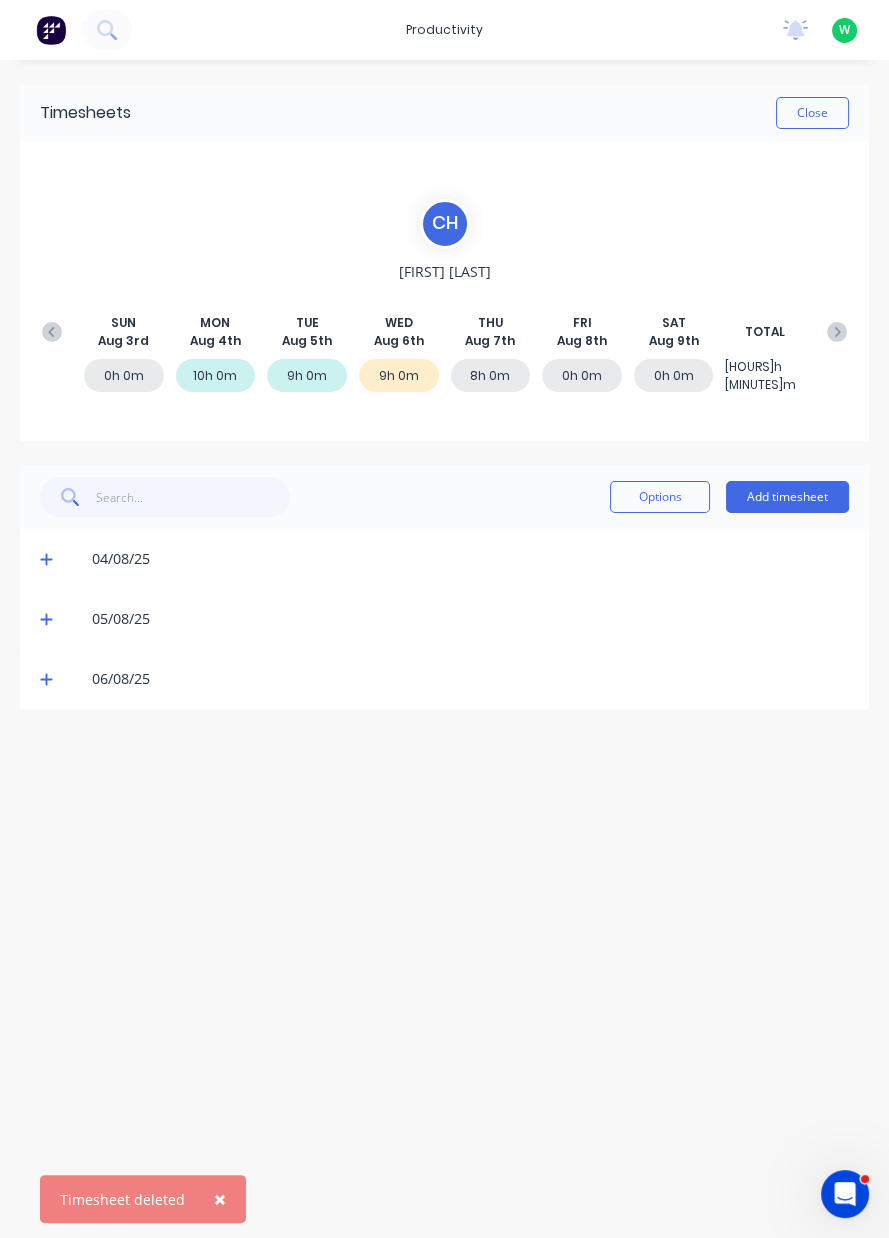 click on "Add timesheet" at bounding box center (787, 497) 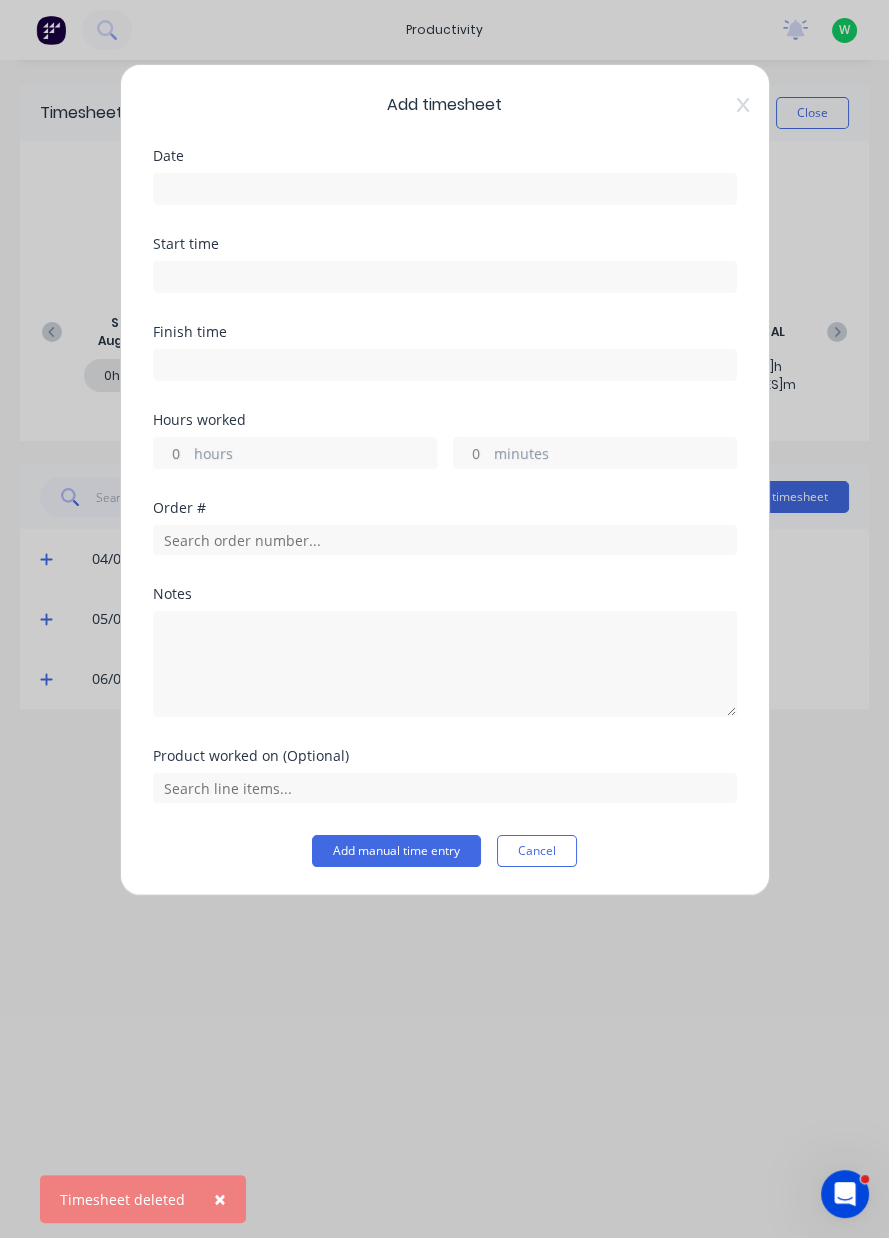 click at bounding box center [445, 189] 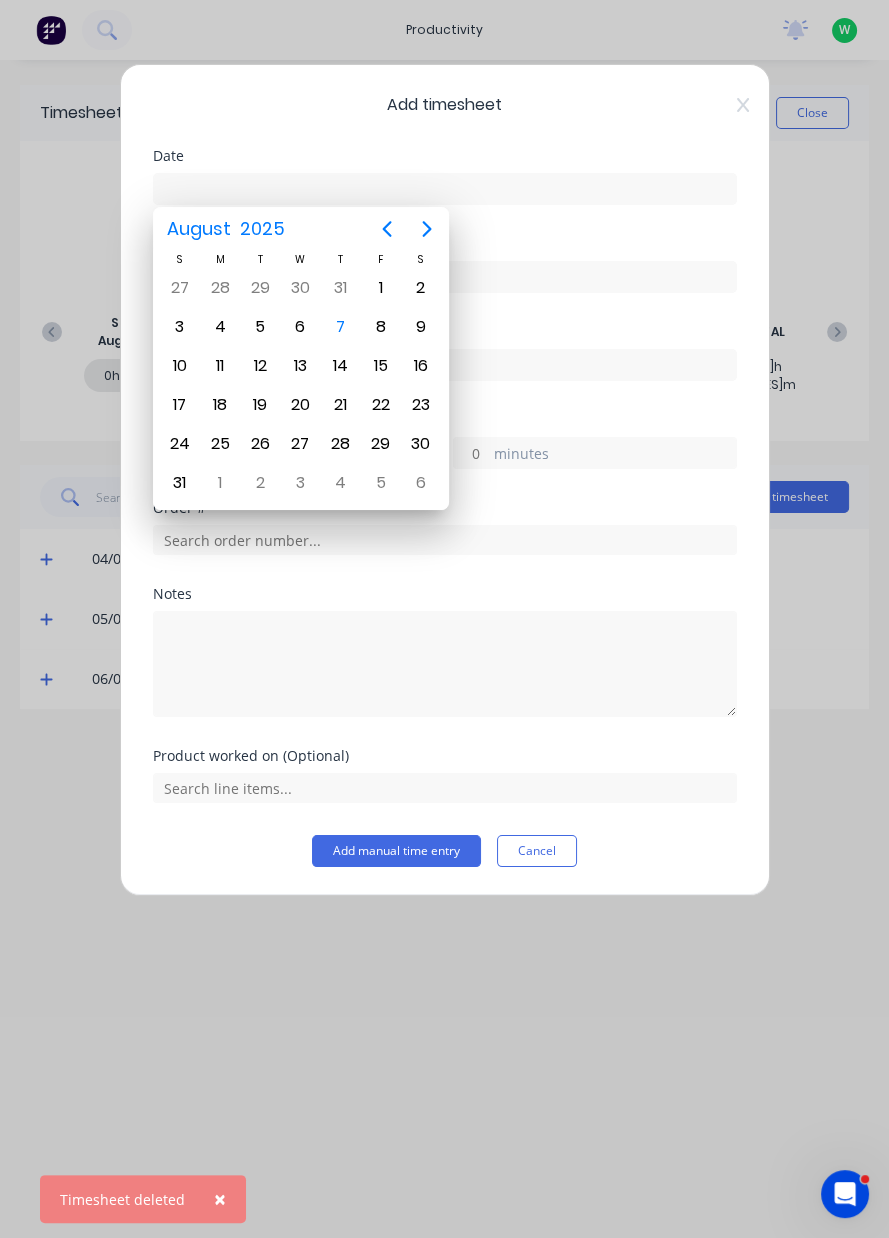 click on "7" at bounding box center [341, 327] 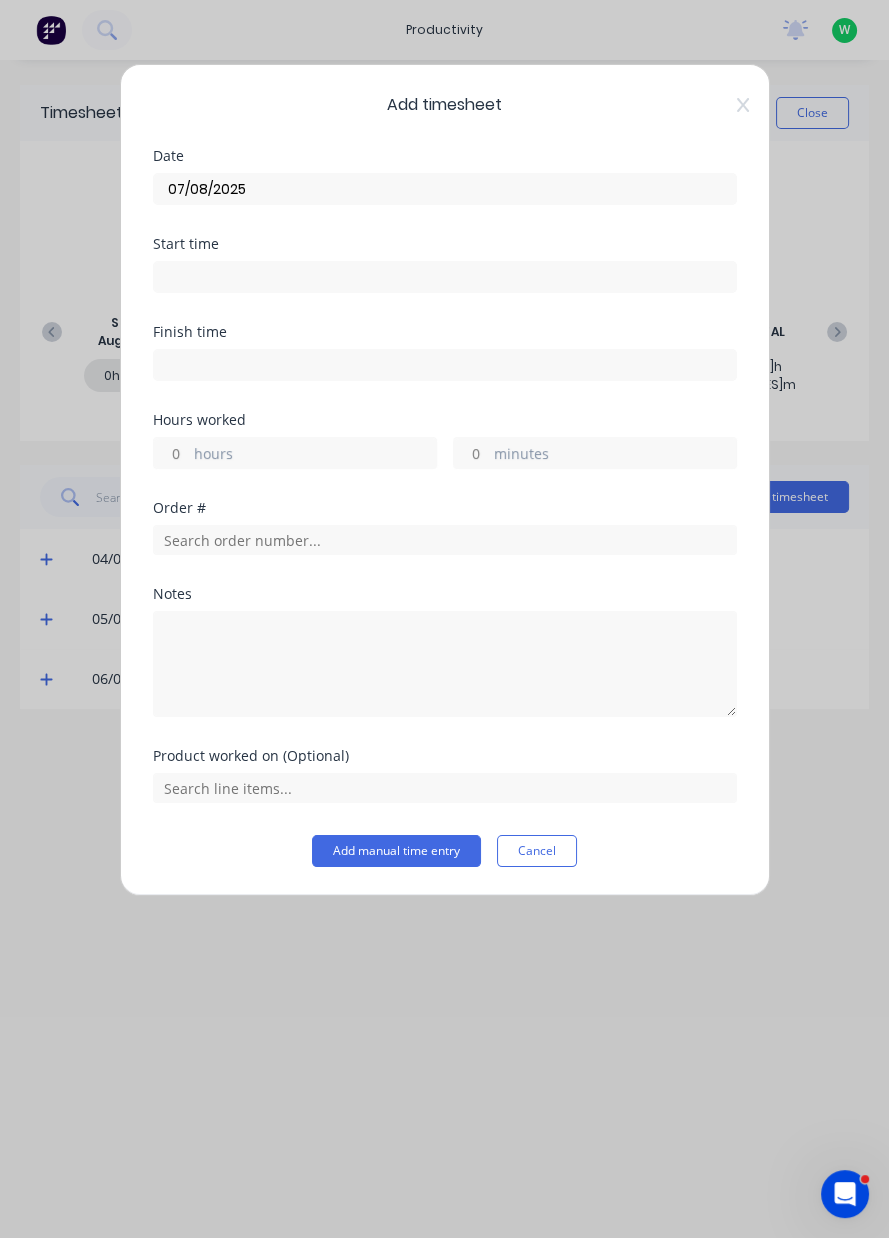 click on "hours" at bounding box center [315, 455] 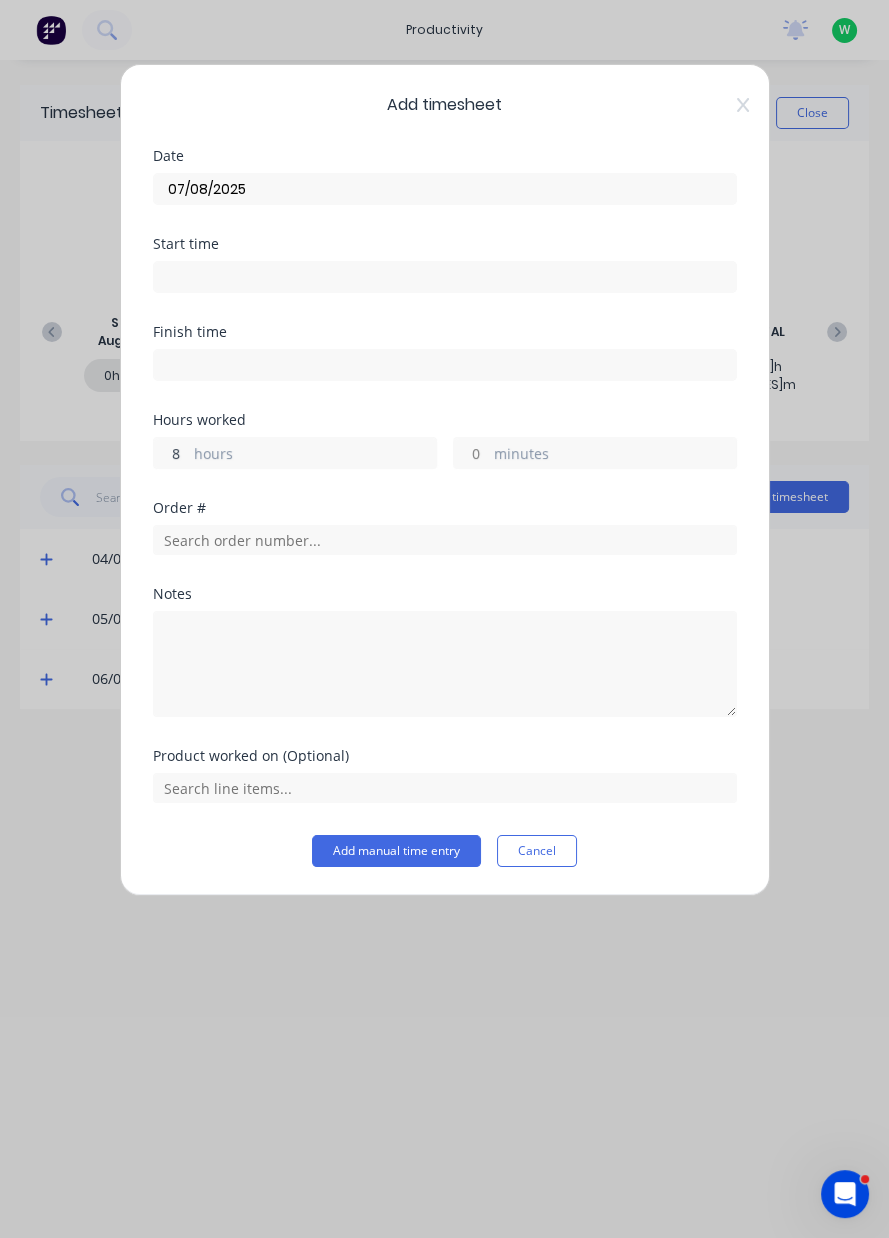 type on "8" 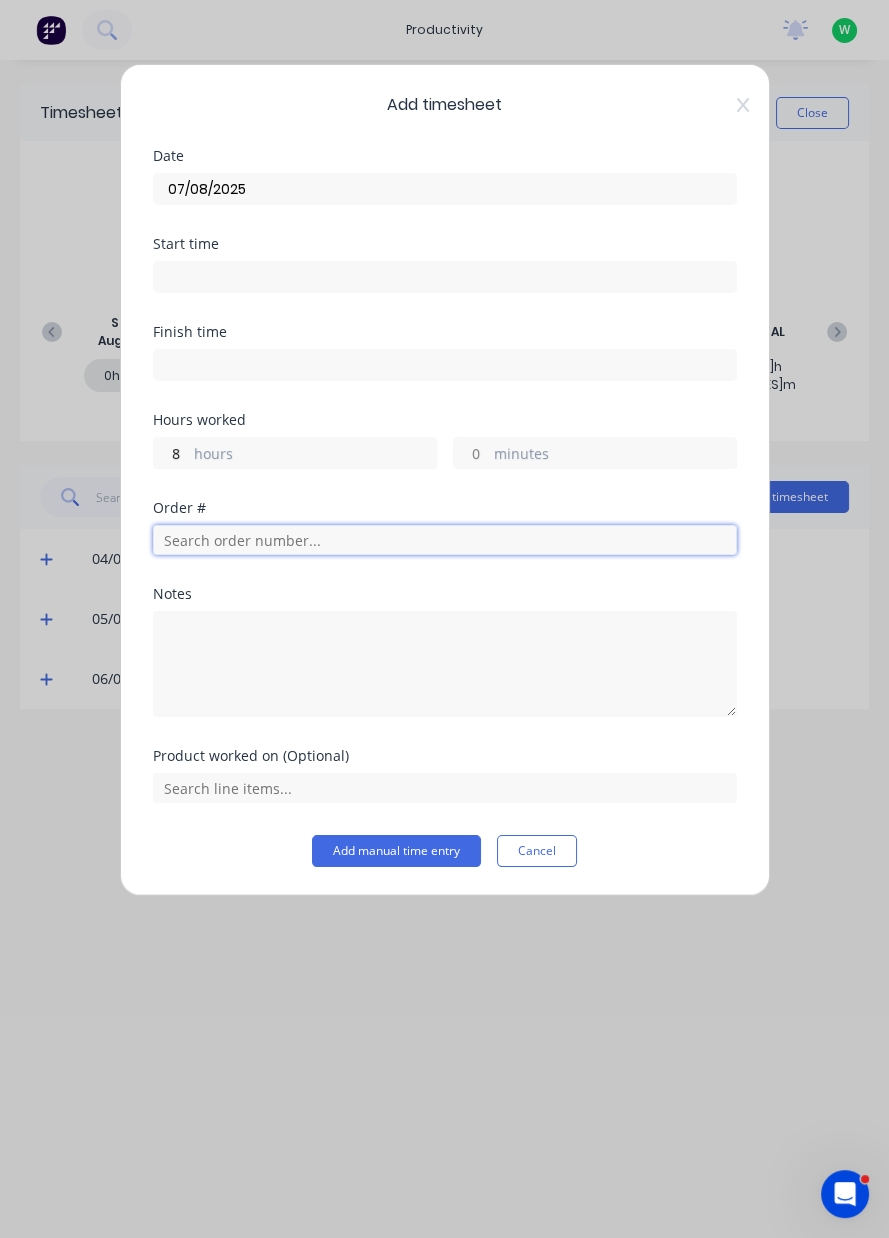 click at bounding box center [445, 540] 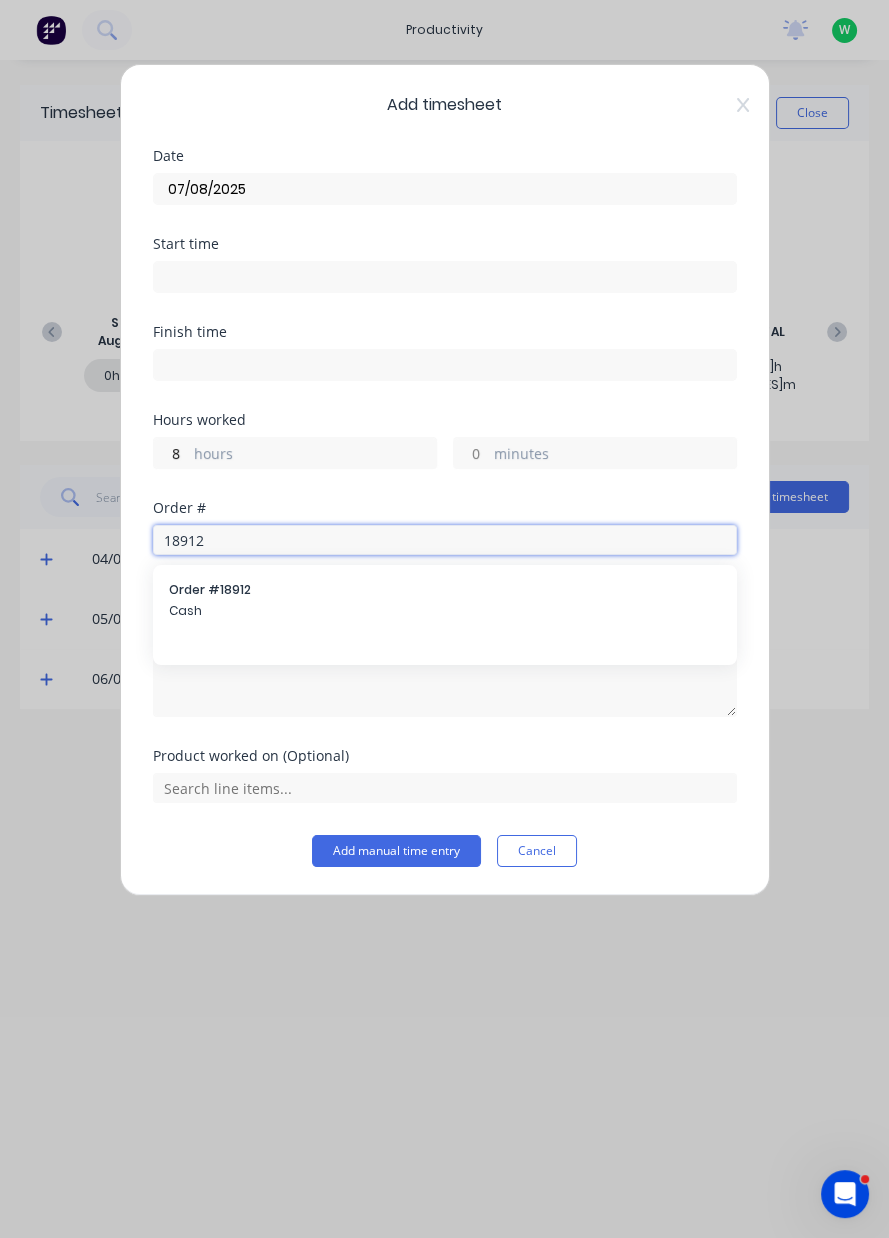 type on "18912" 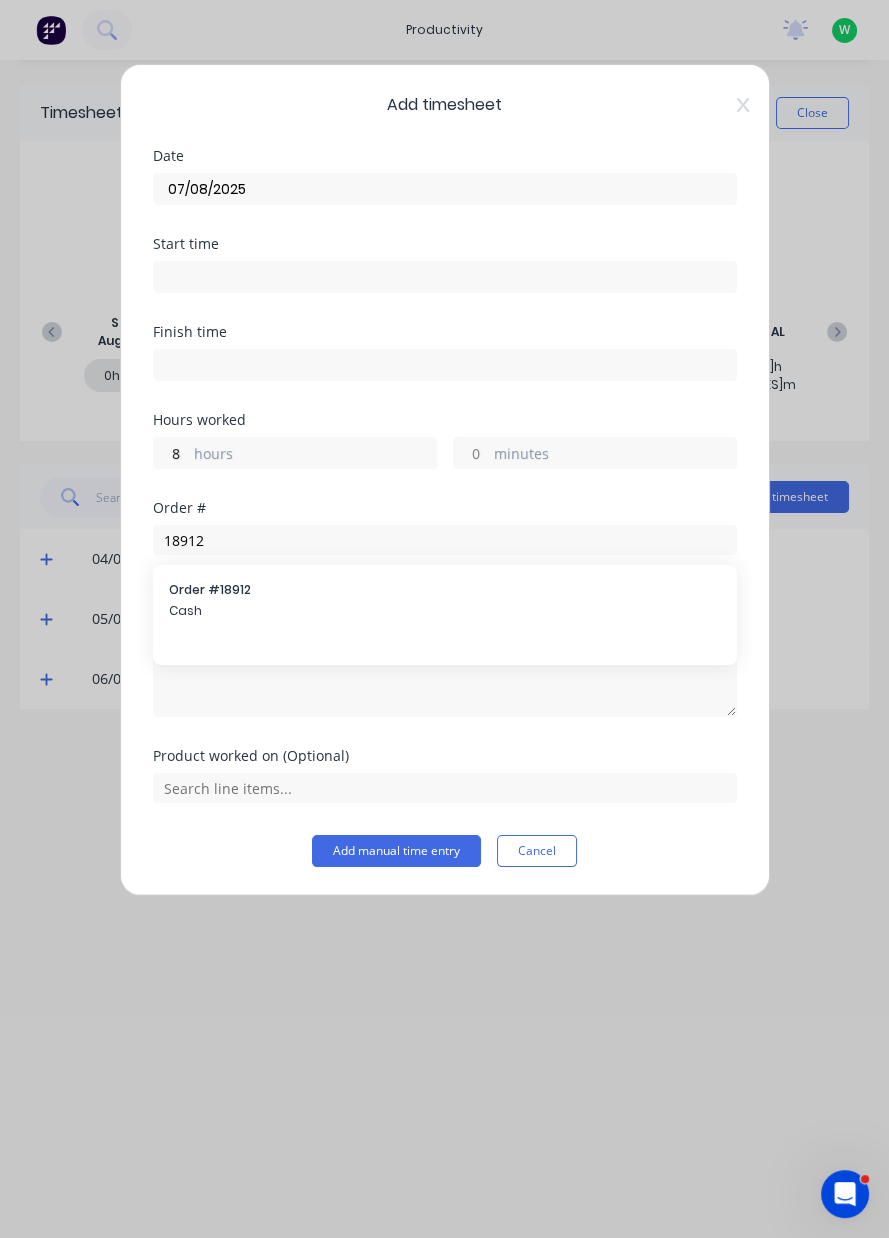 click on "Cash" at bounding box center [445, 611] 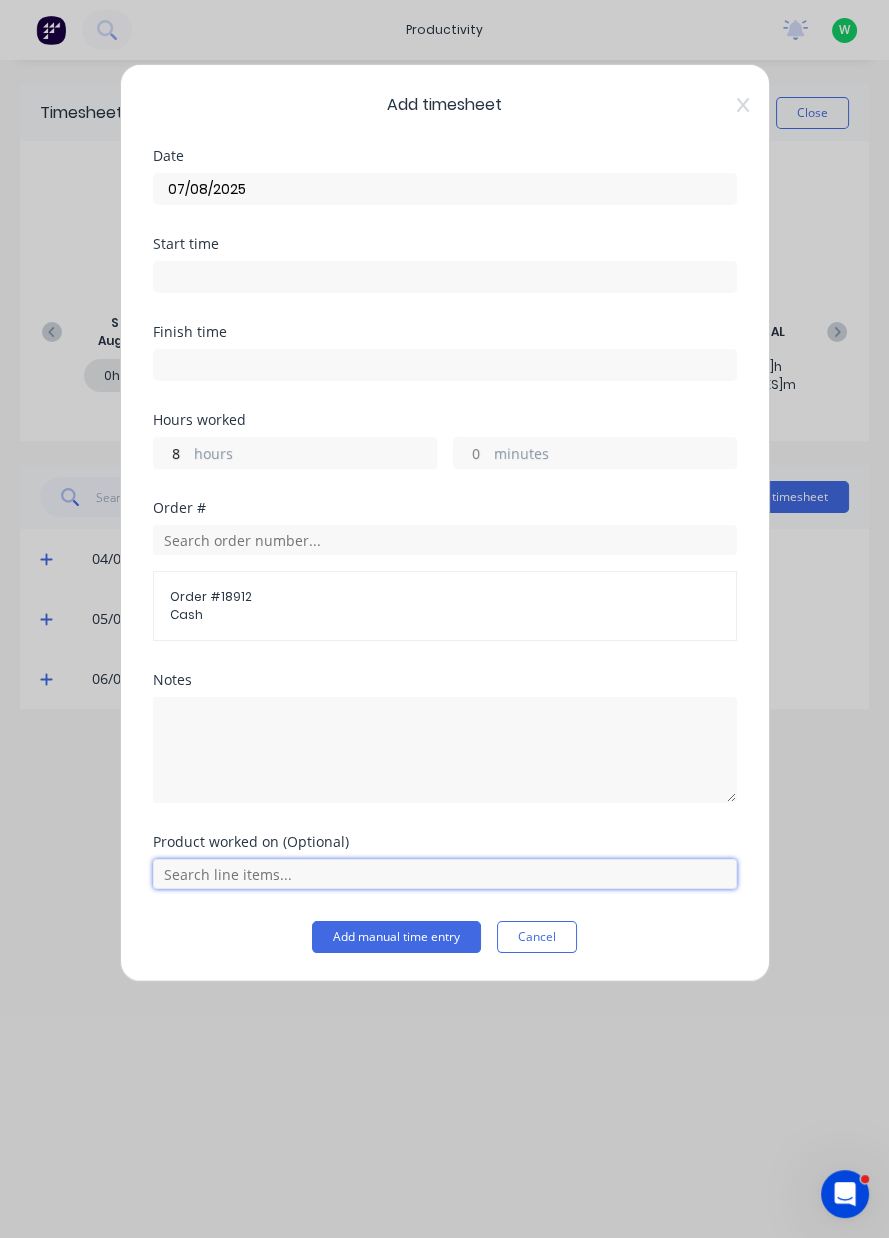 click at bounding box center (445, 874) 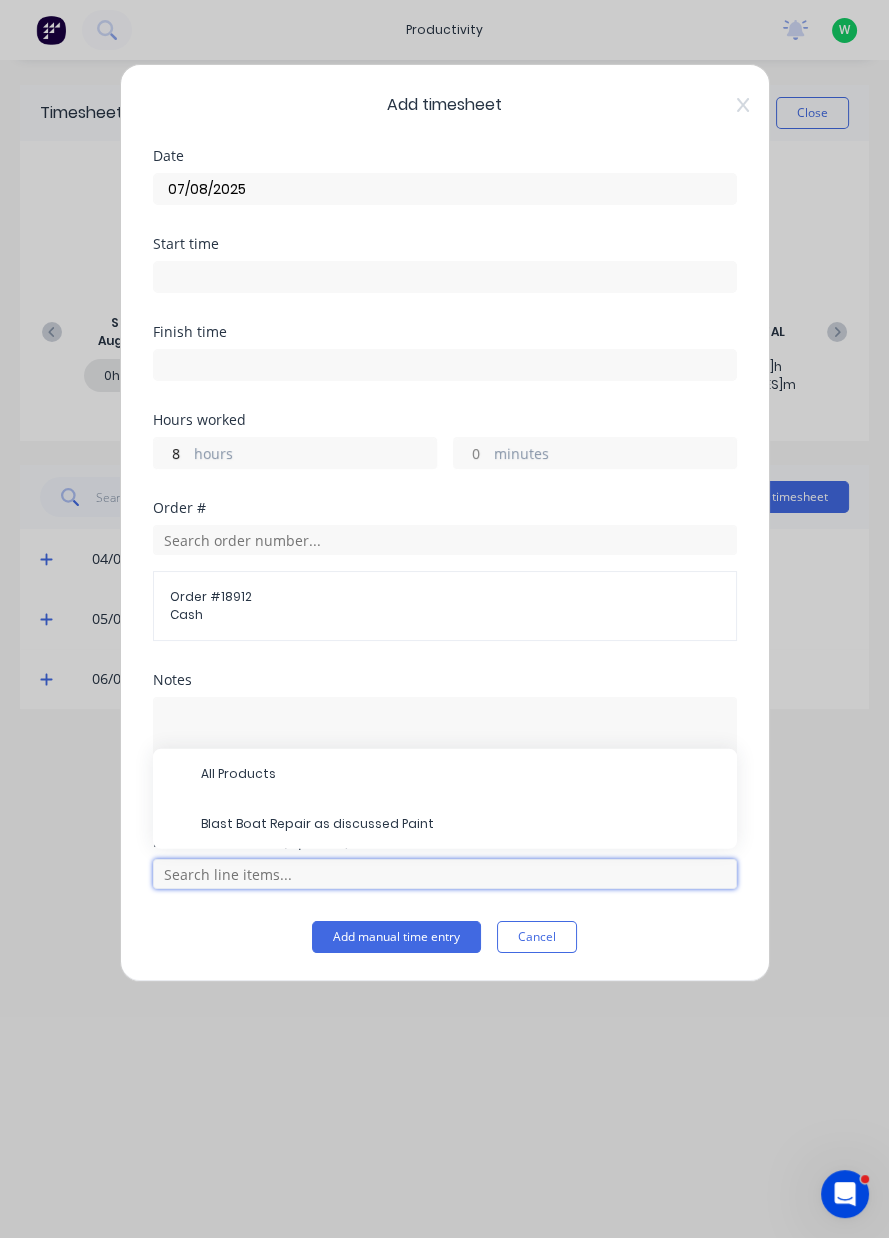 click at bounding box center [445, 874] 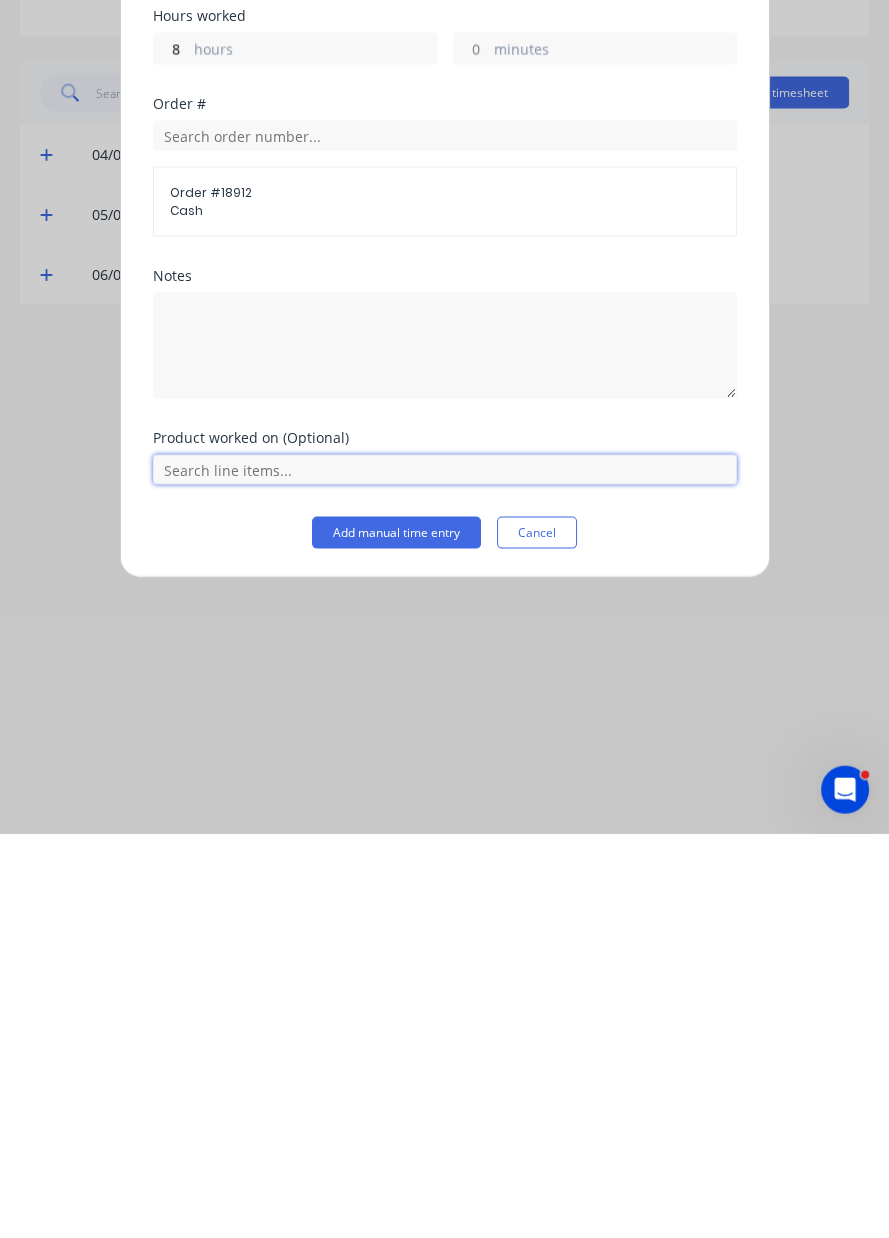 click at bounding box center [445, 874] 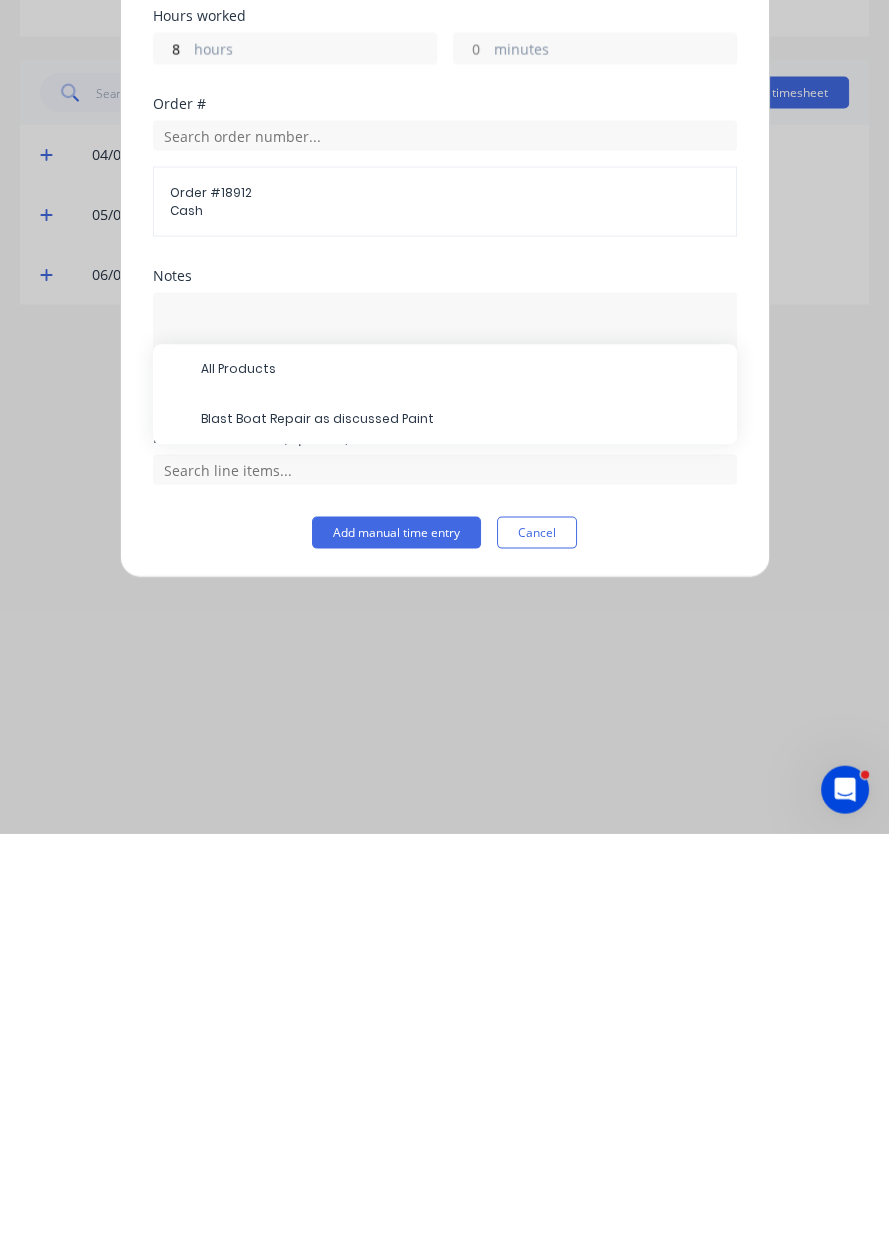 click on "Blast Boat
Repair as discussed
Paint" at bounding box center (461, 824) 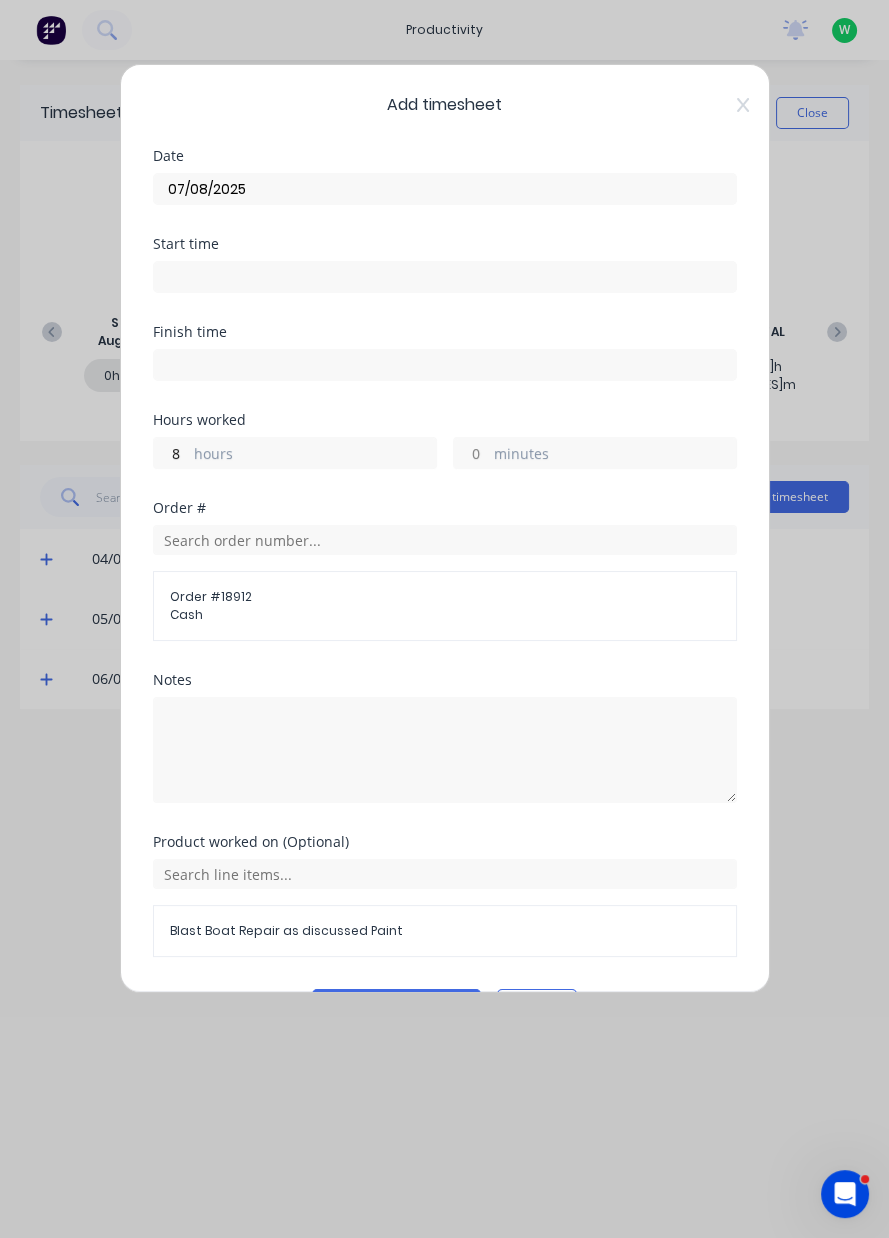 scroll, scrollTop: 53, scrollLeft: 0, axis: vertical 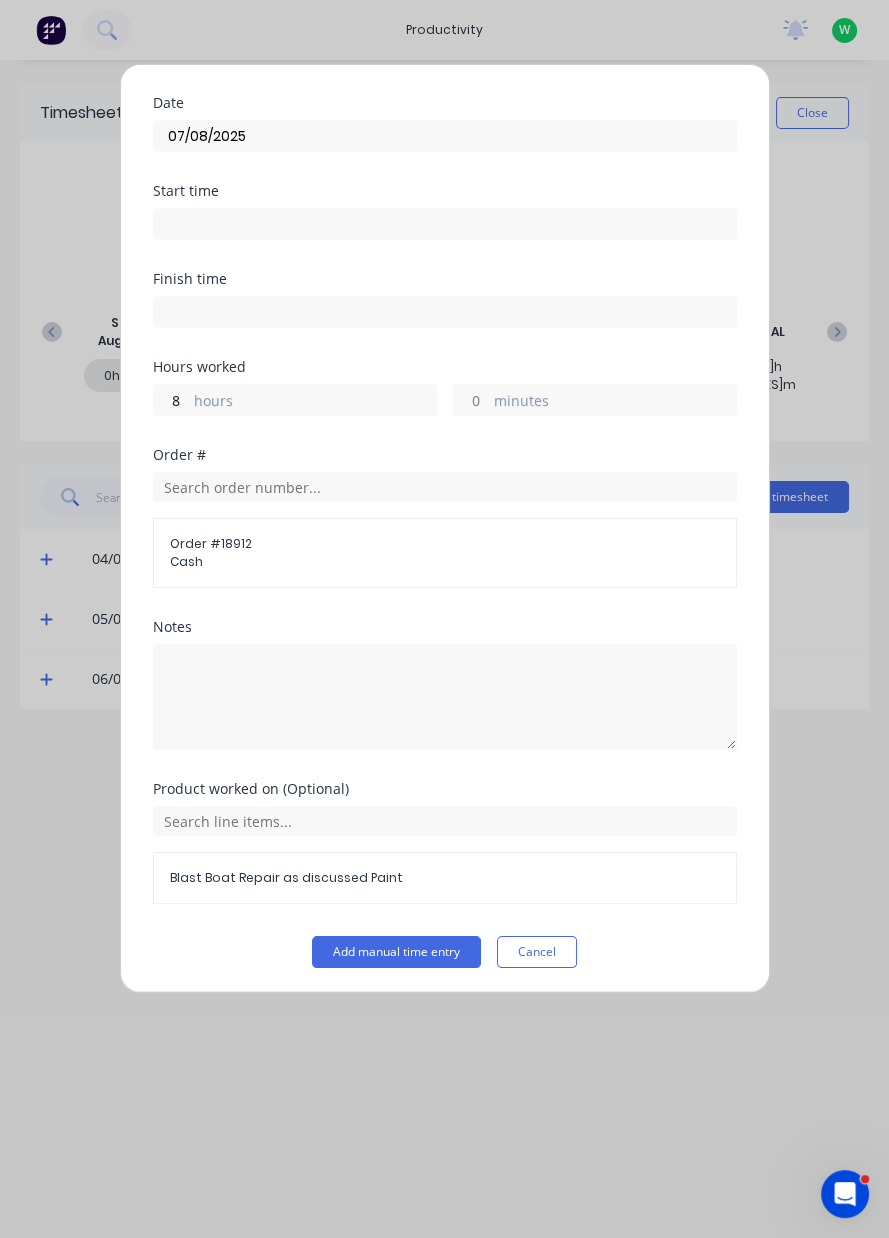 click on "Add manual time entry" at bounding box center (396, 952) 